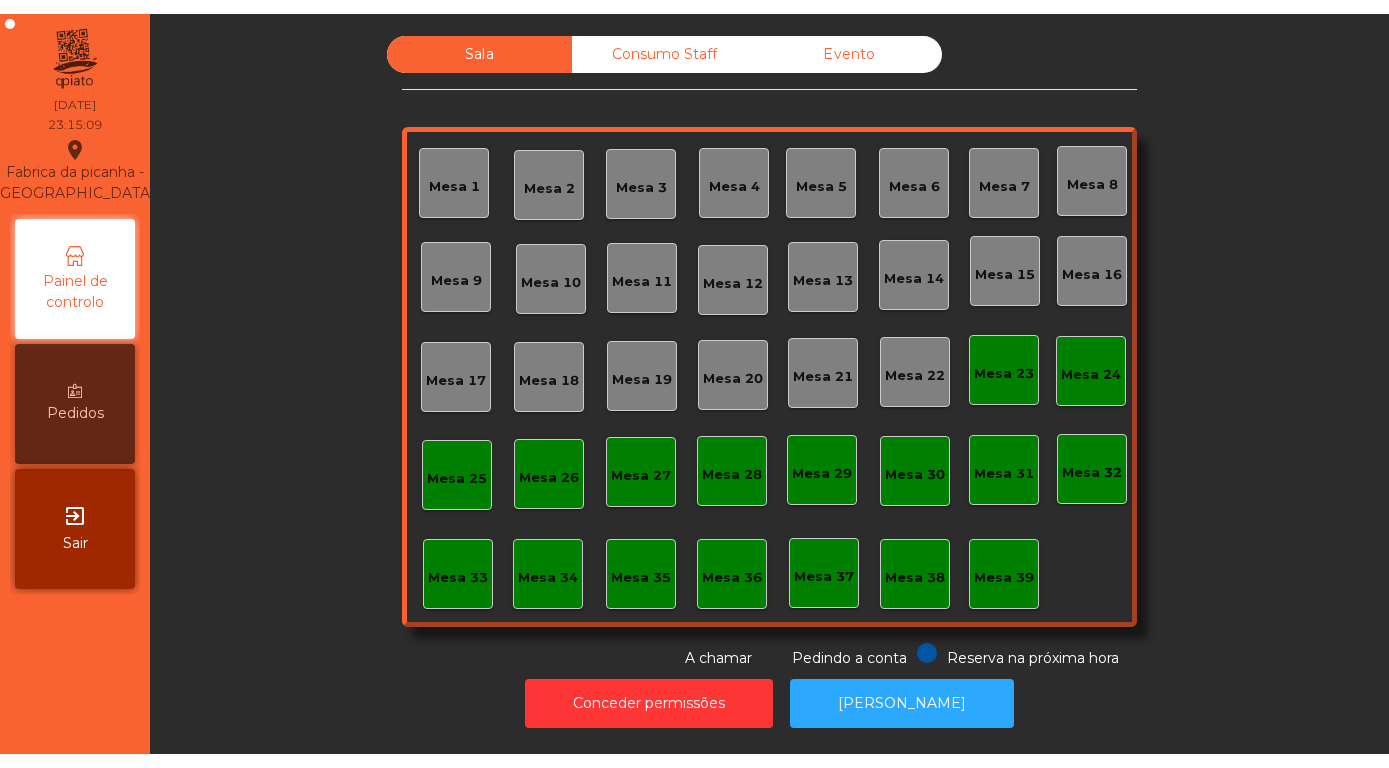 scroll, scrollTop: 0, scrollLeft: 0, axis: both 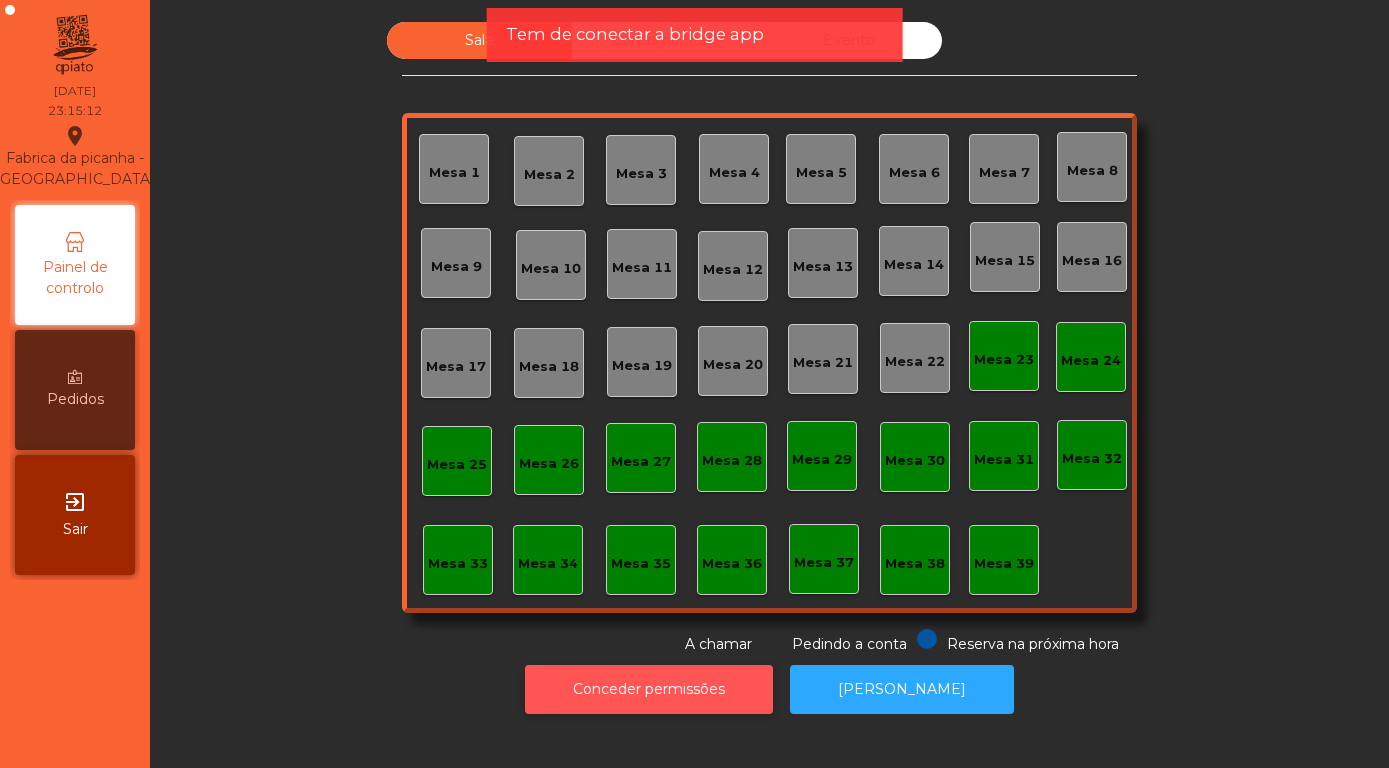 click on "Conceder permissões" 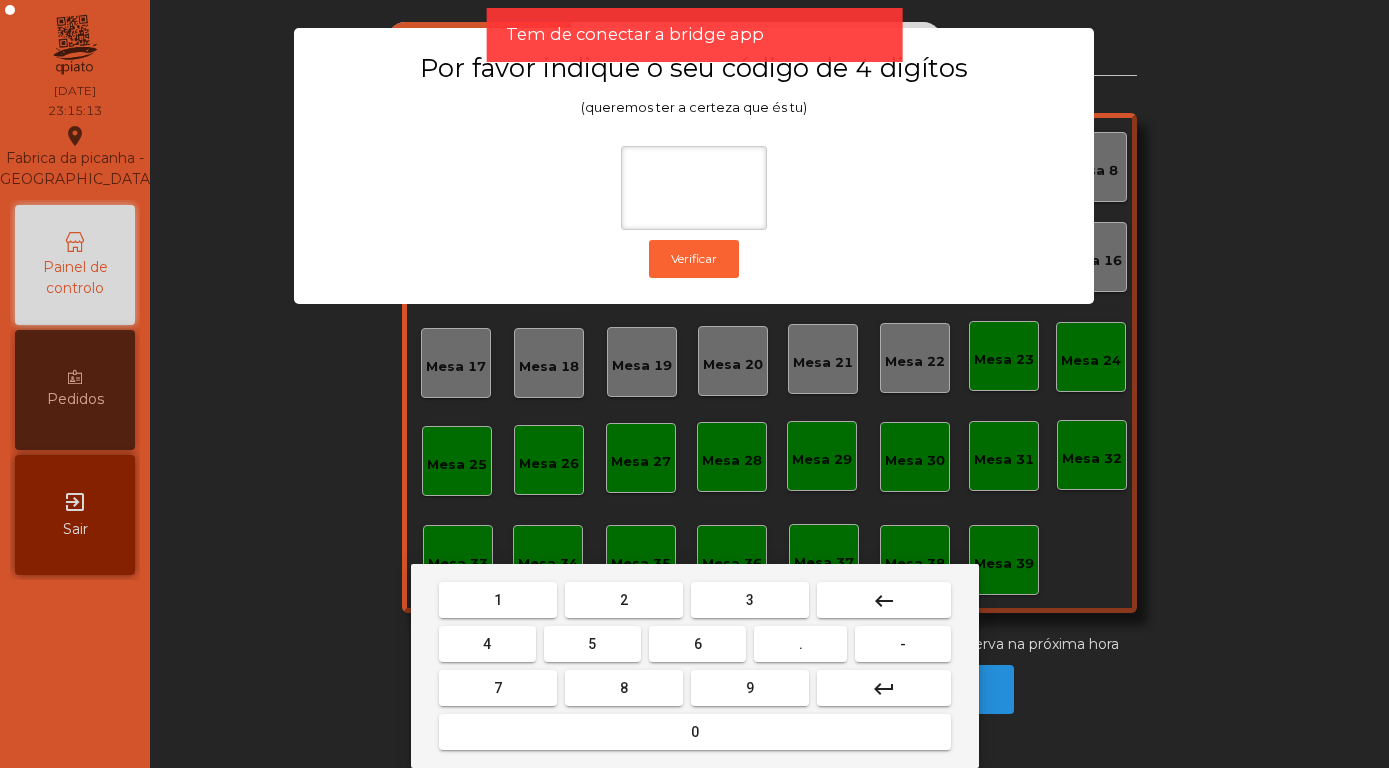 click on "8" at bounding box center (624, 688) 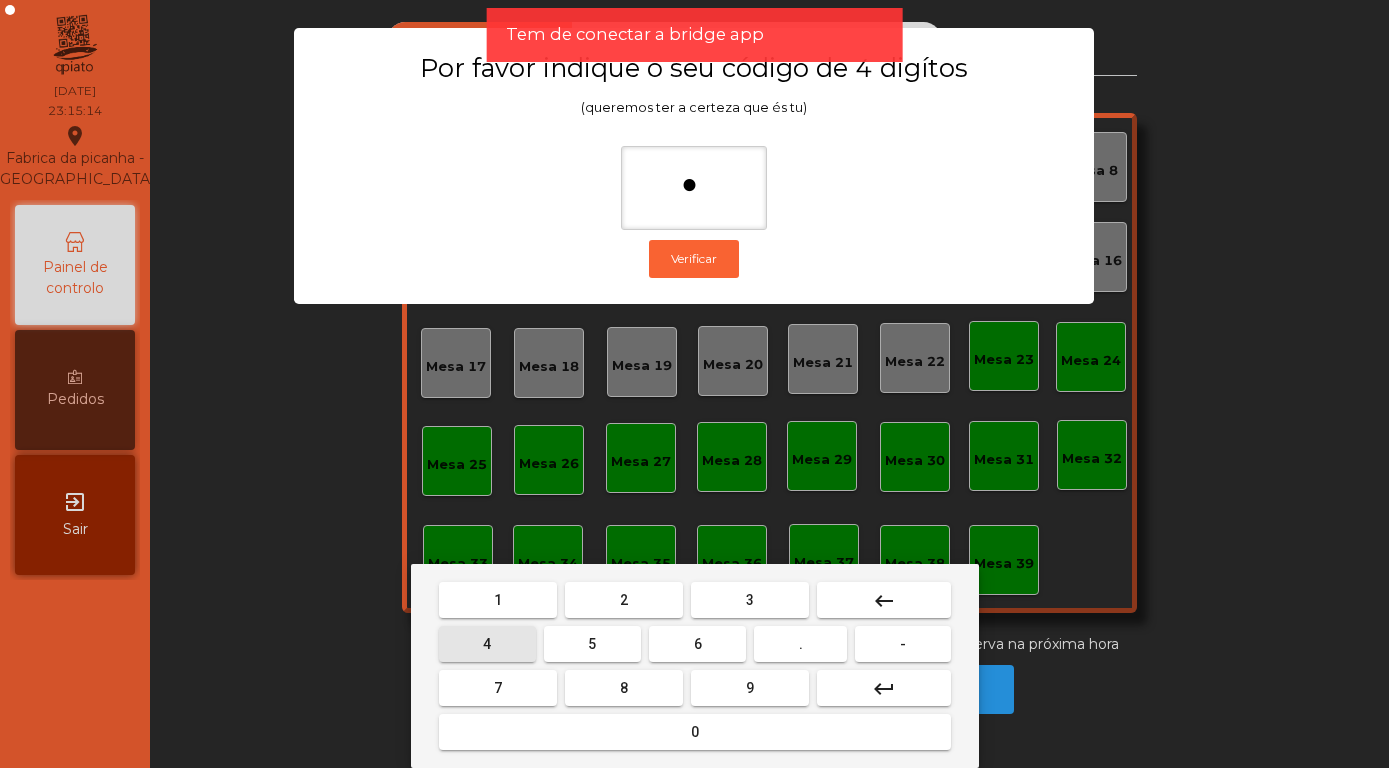 click on "4" at bounding box center [487, 644] 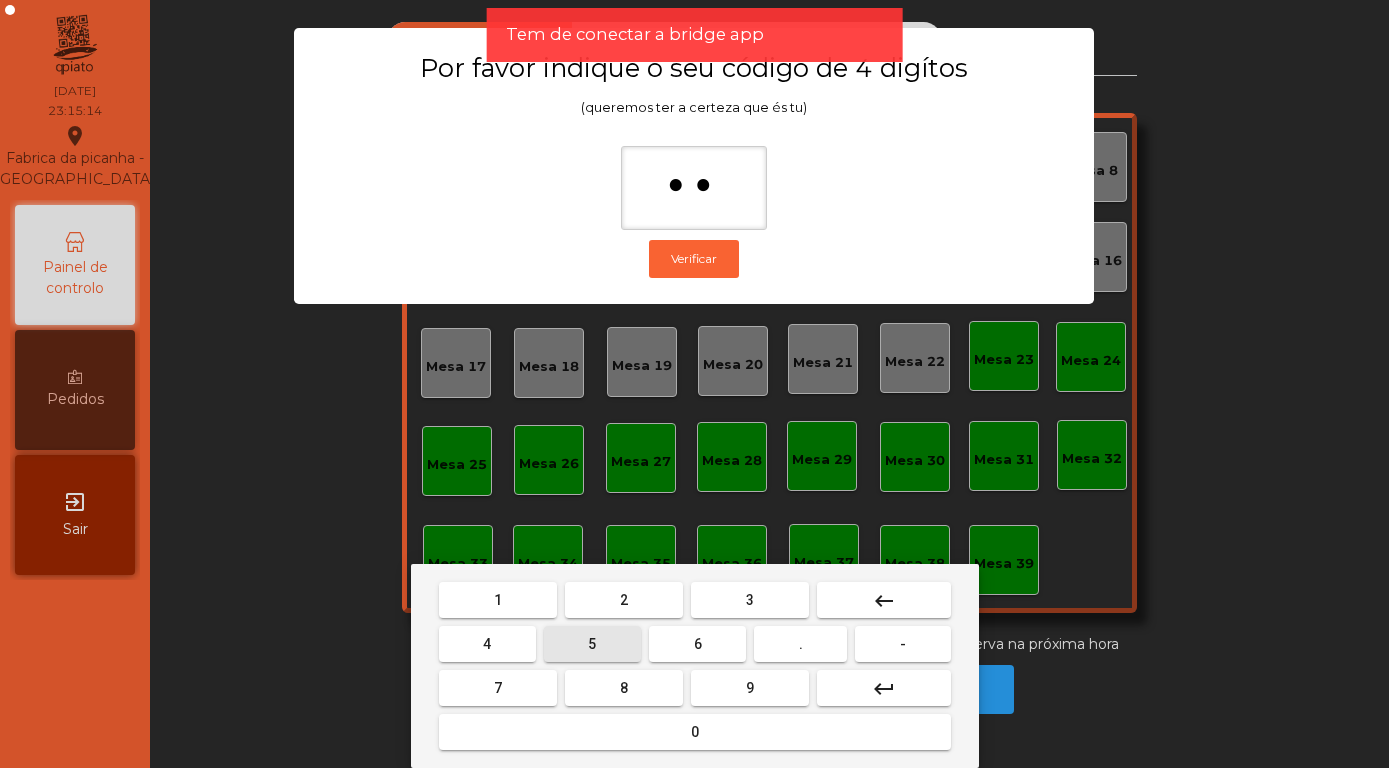 click on "5" at bounding box center [592, 644] 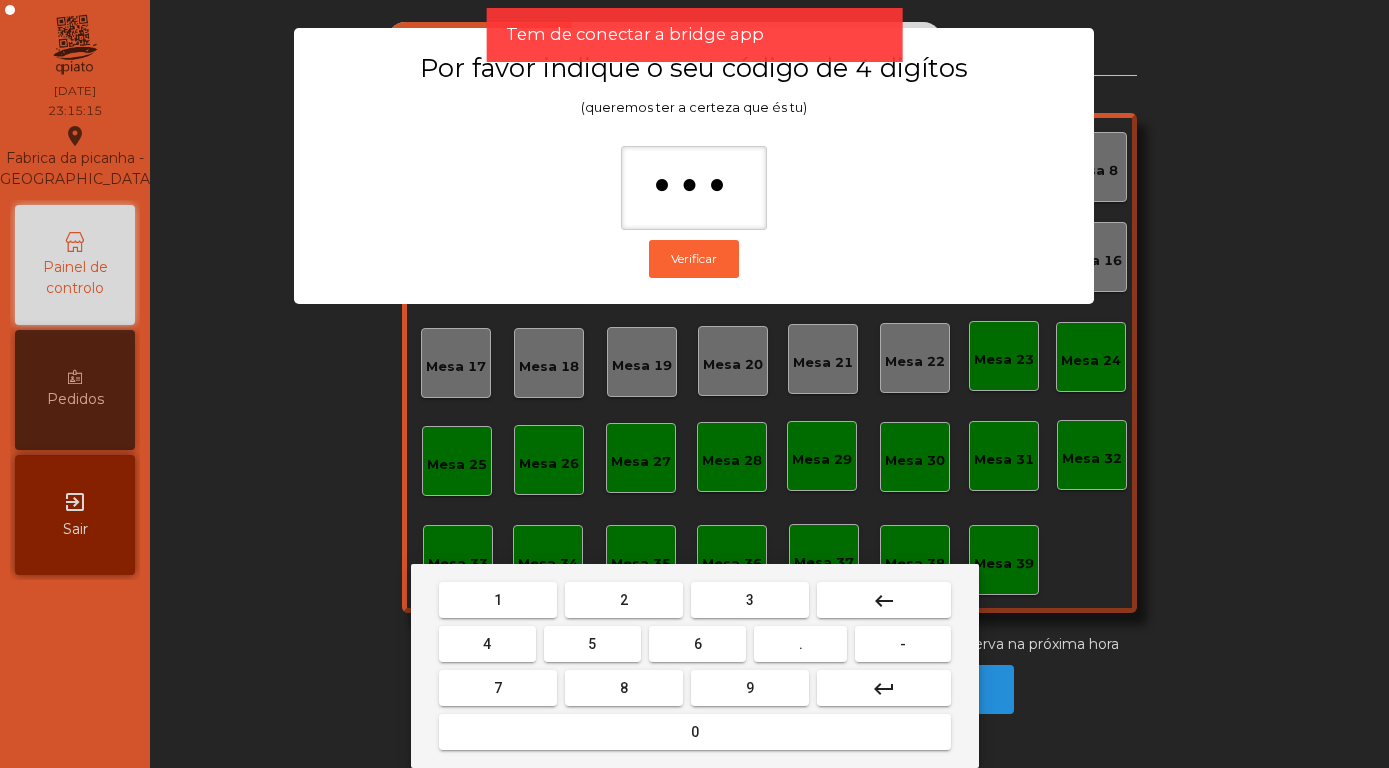 click on "7" at bounding box center [498, 688] 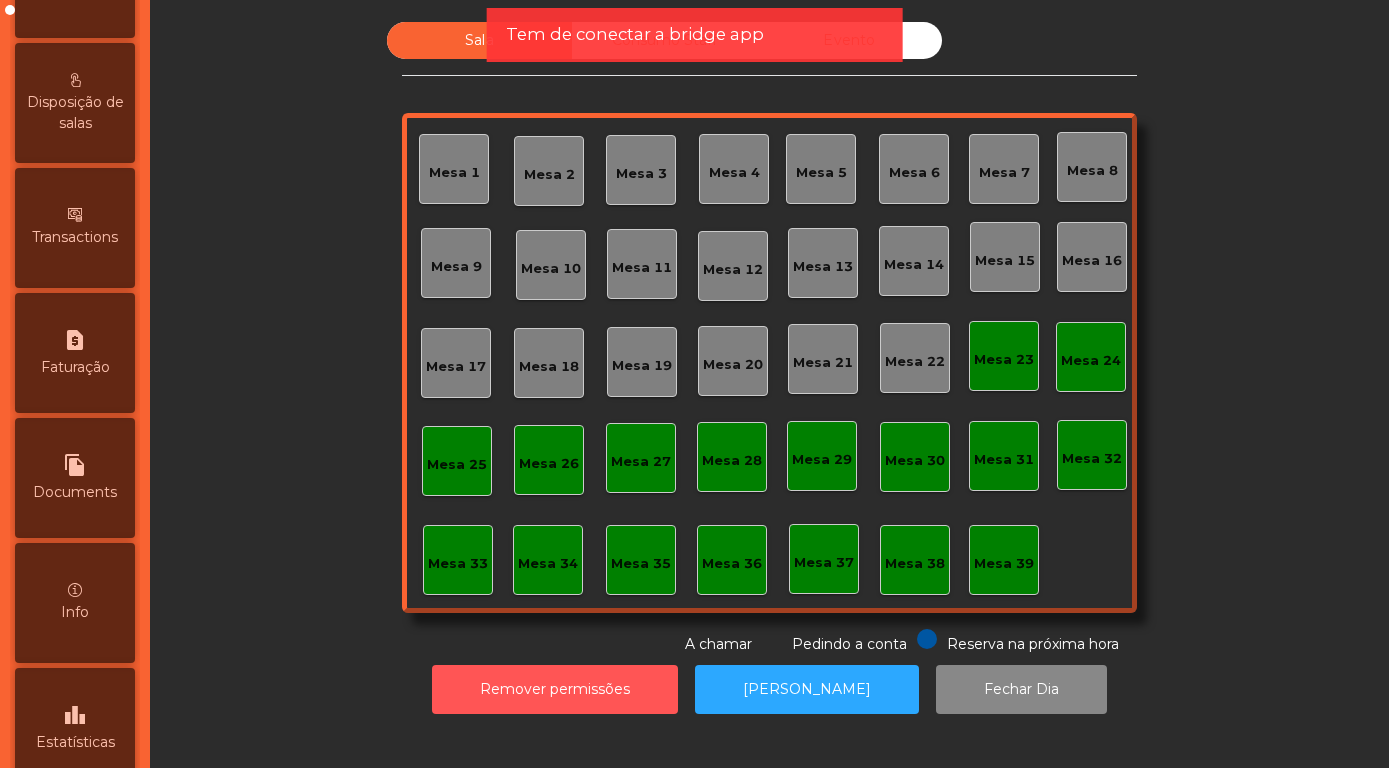 scroll, scrollTop: 948, scrollLeft: 0, axis: vertical 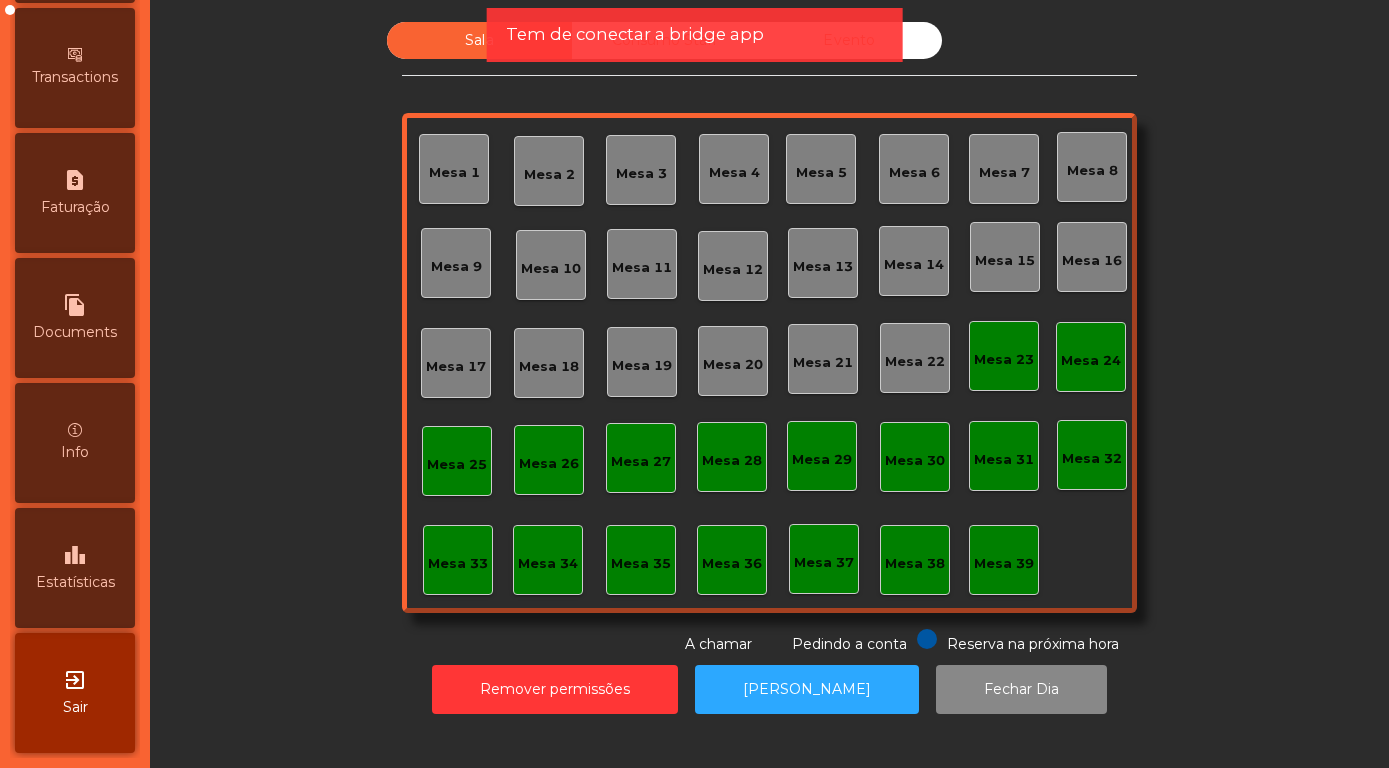 click on "leaderboard" at bounding box center (75, 555) 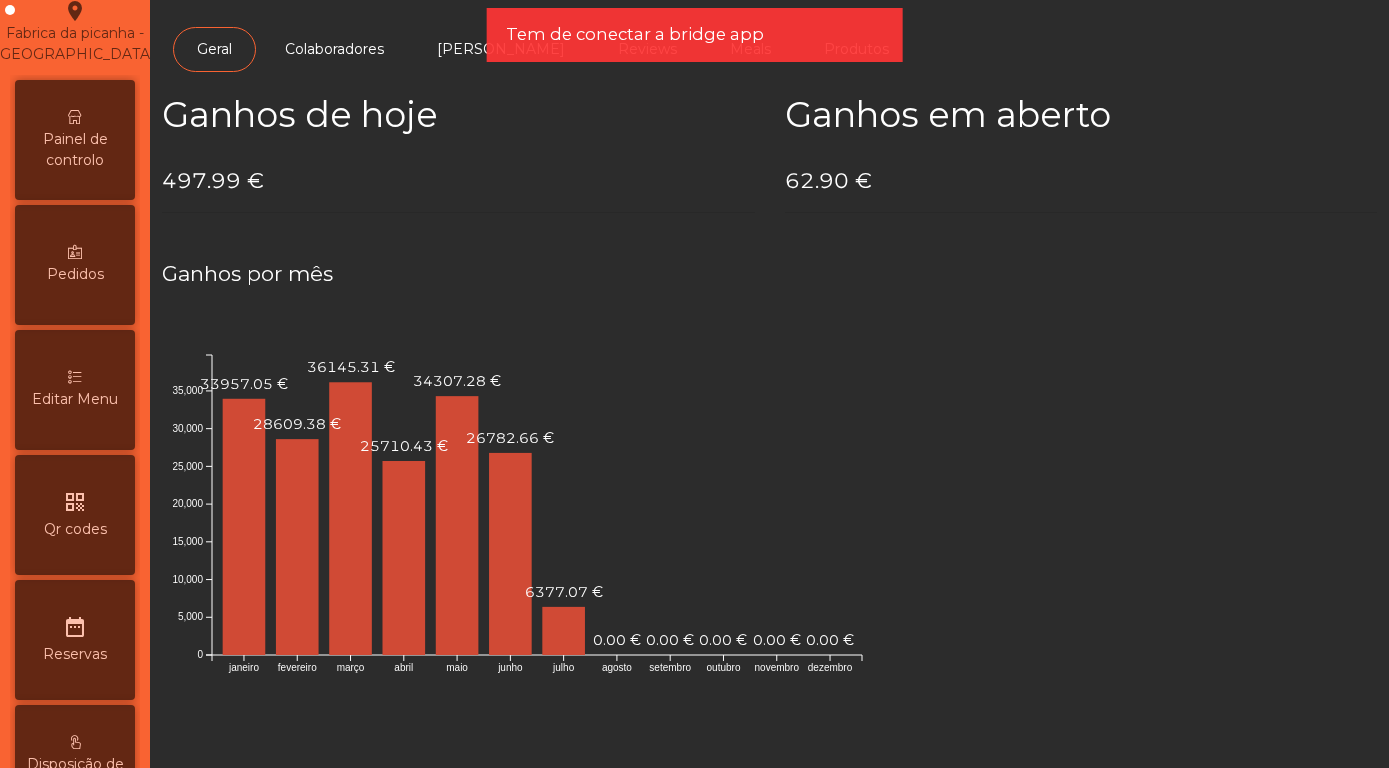 scroll, scrollTop: 0, scrollLeft: 0, axis: both 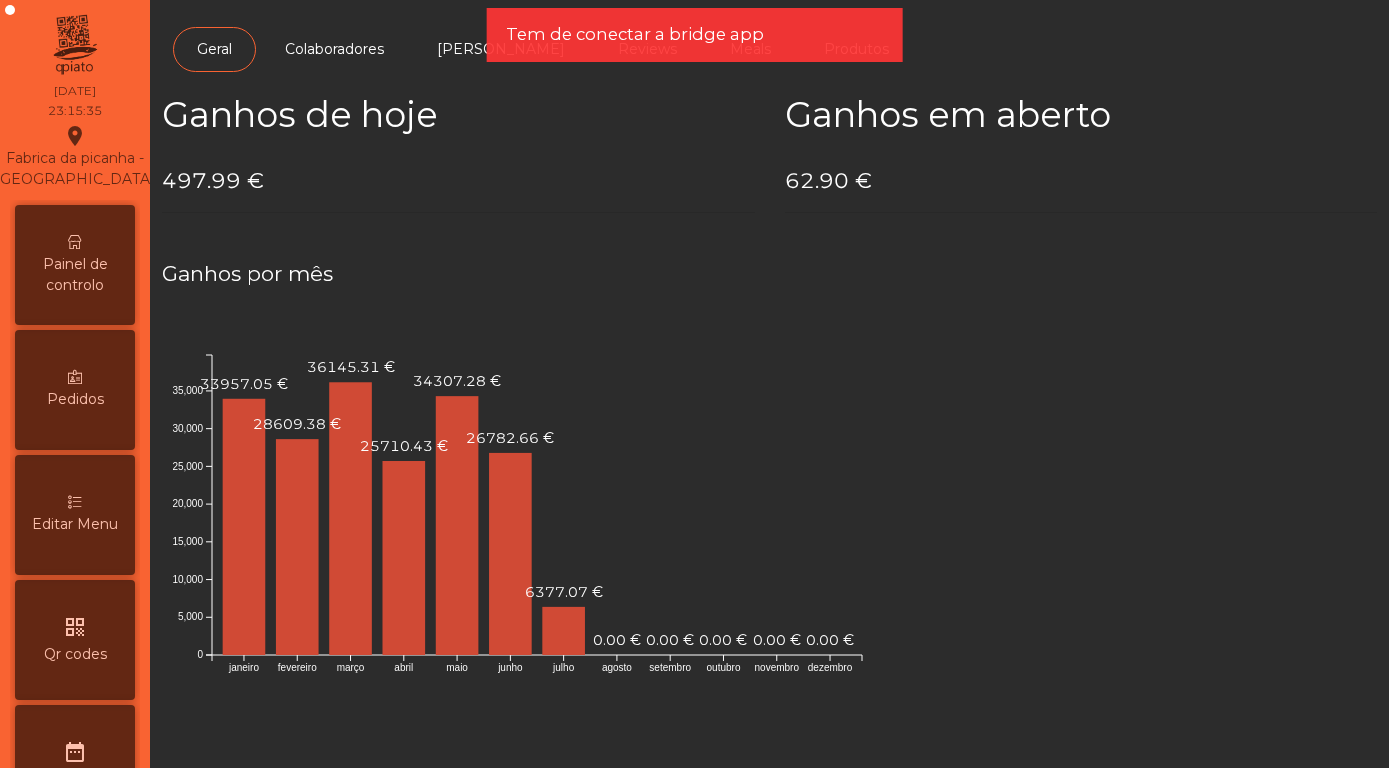 click on "Painel de controlo" at bounding box center (75, 275) 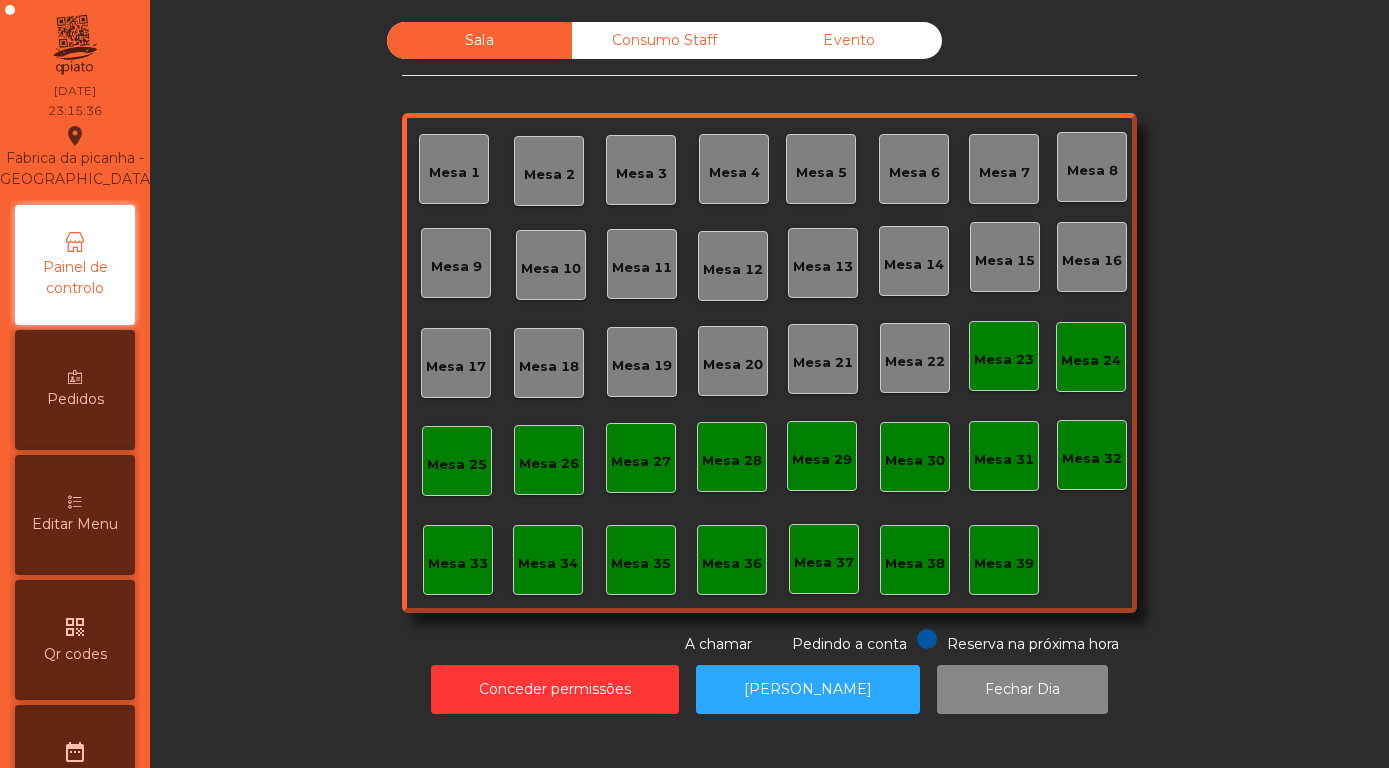 click on "Evento" 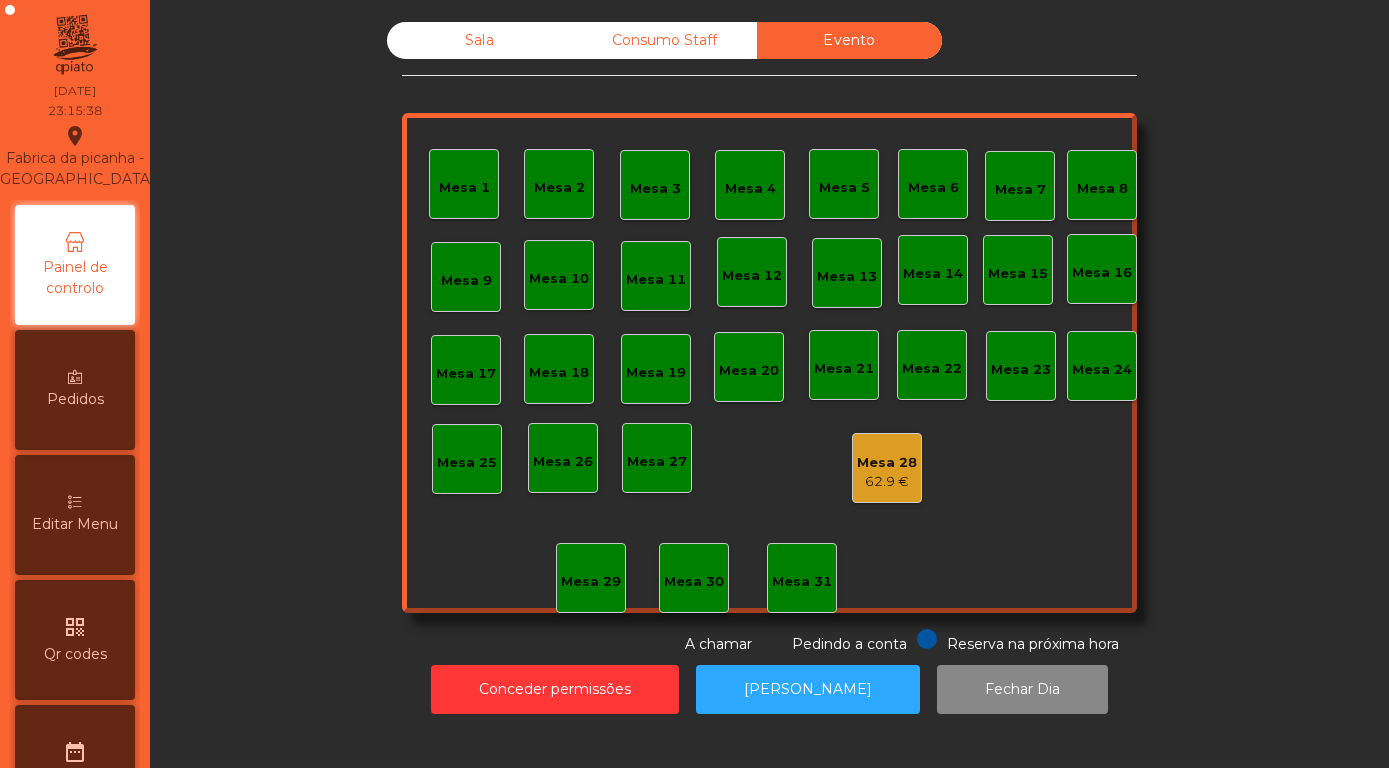 click on "62.9 €" 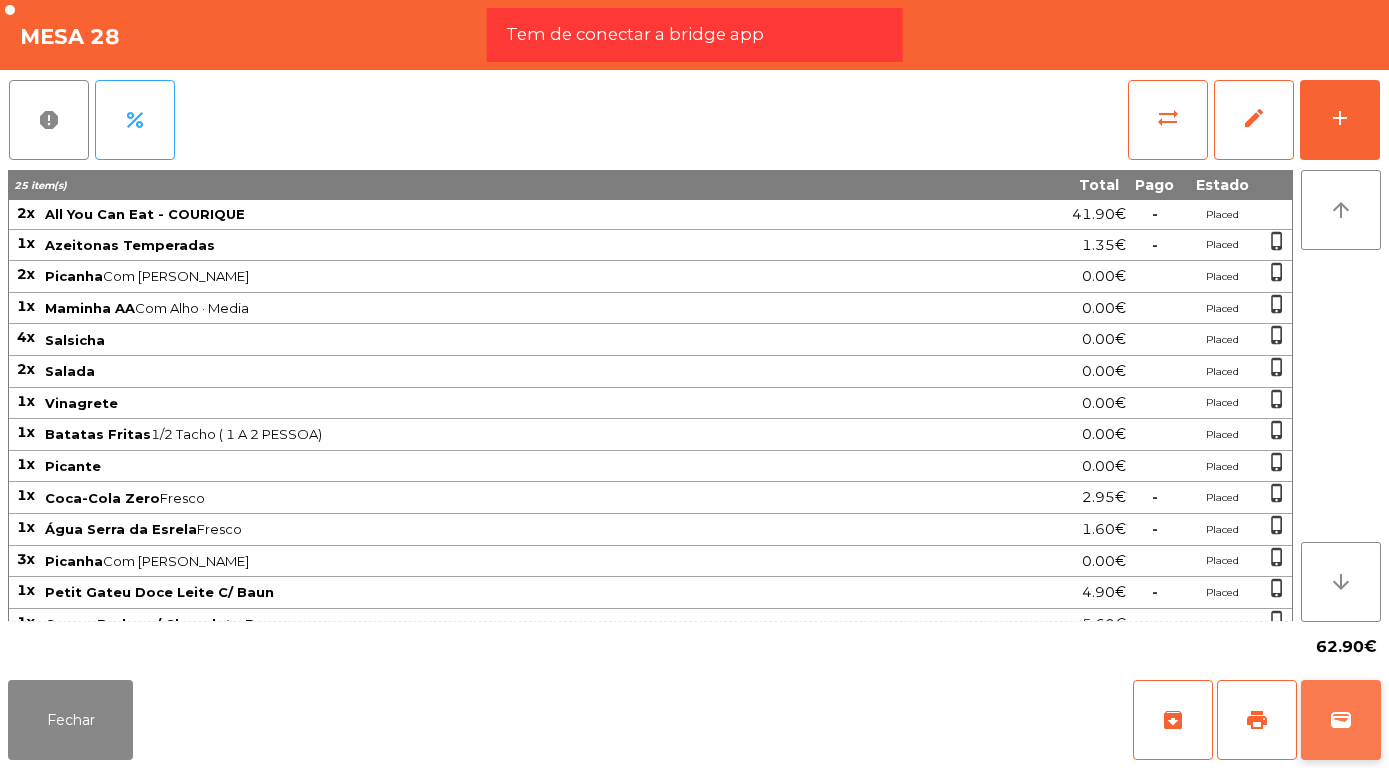 click on "wallet" 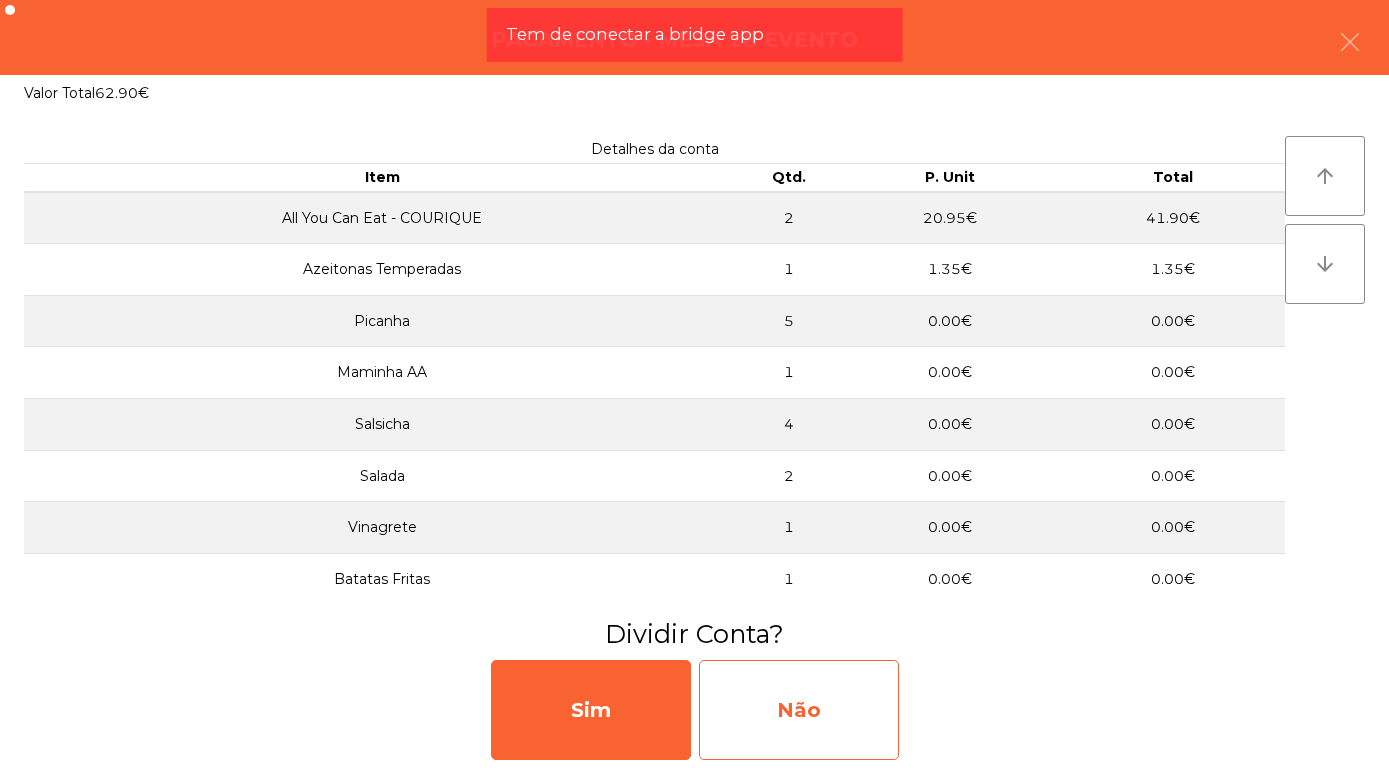 click on "Não" 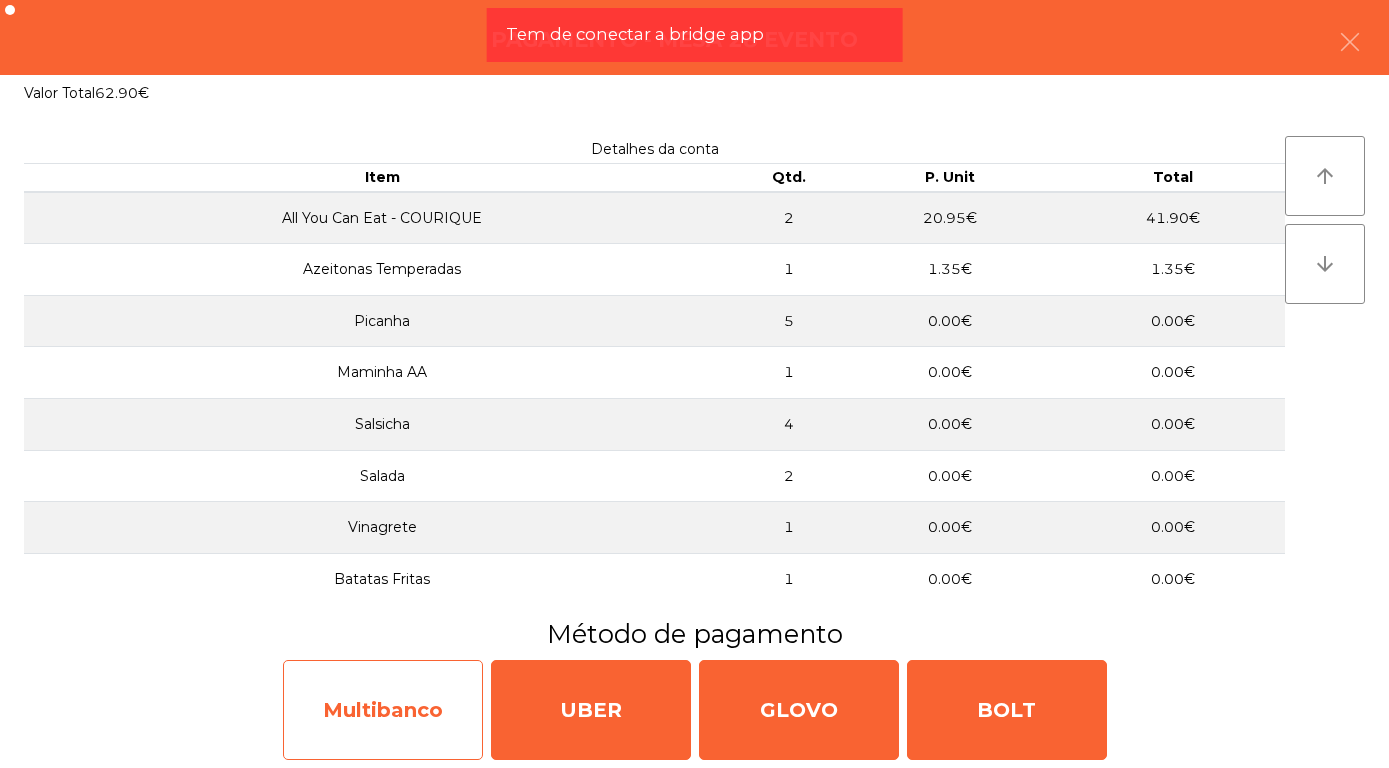 click on "Multibanco" 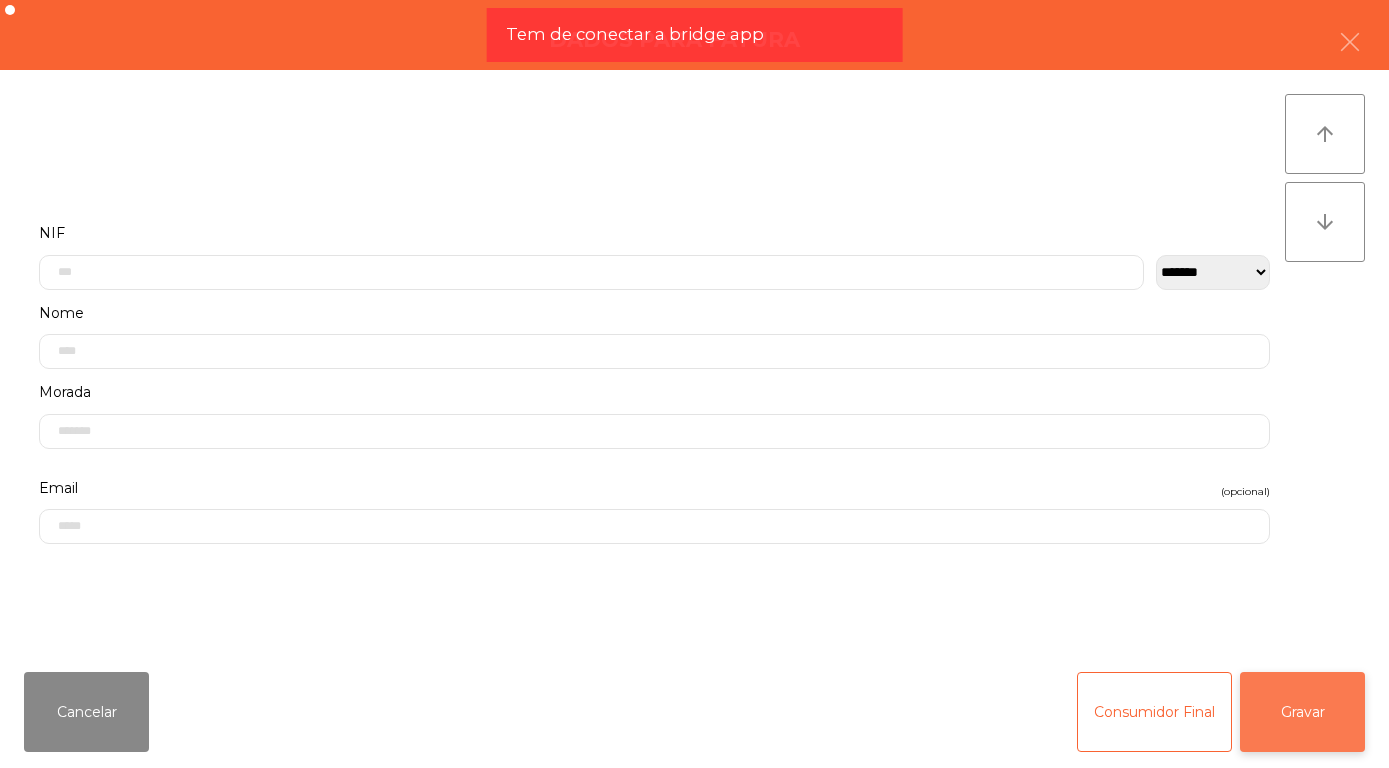 click on "Gravar" 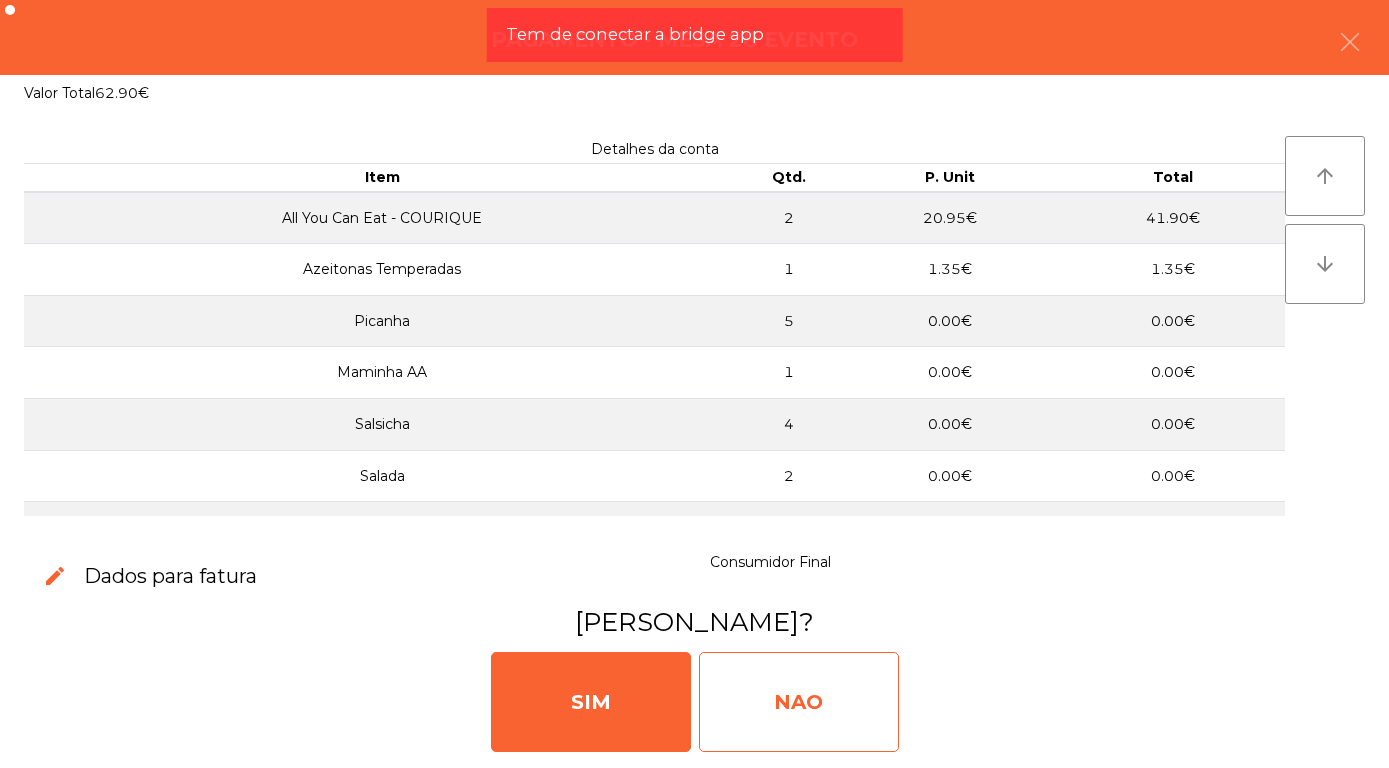 click on "NAO" 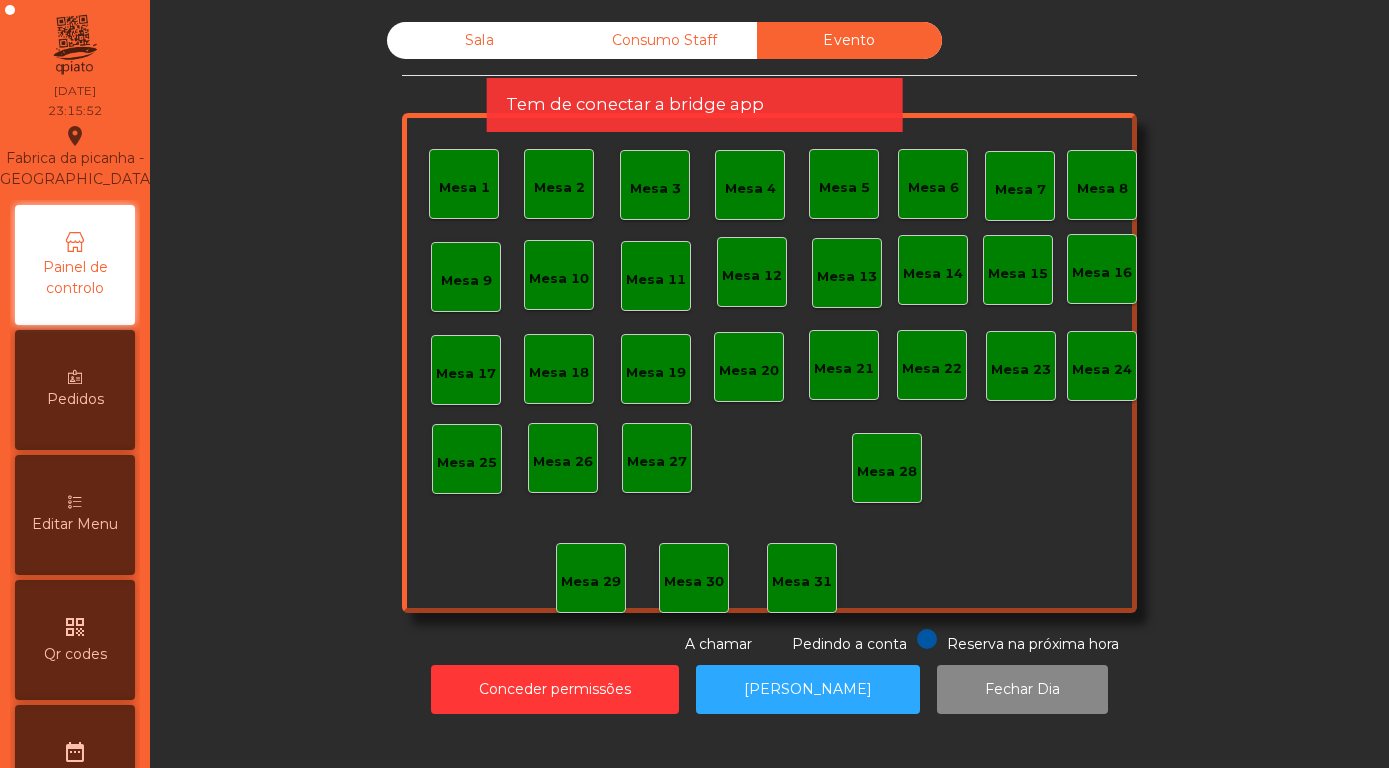 scroll, scrollTop: 948, scrollLeft: 0, axis: vertical 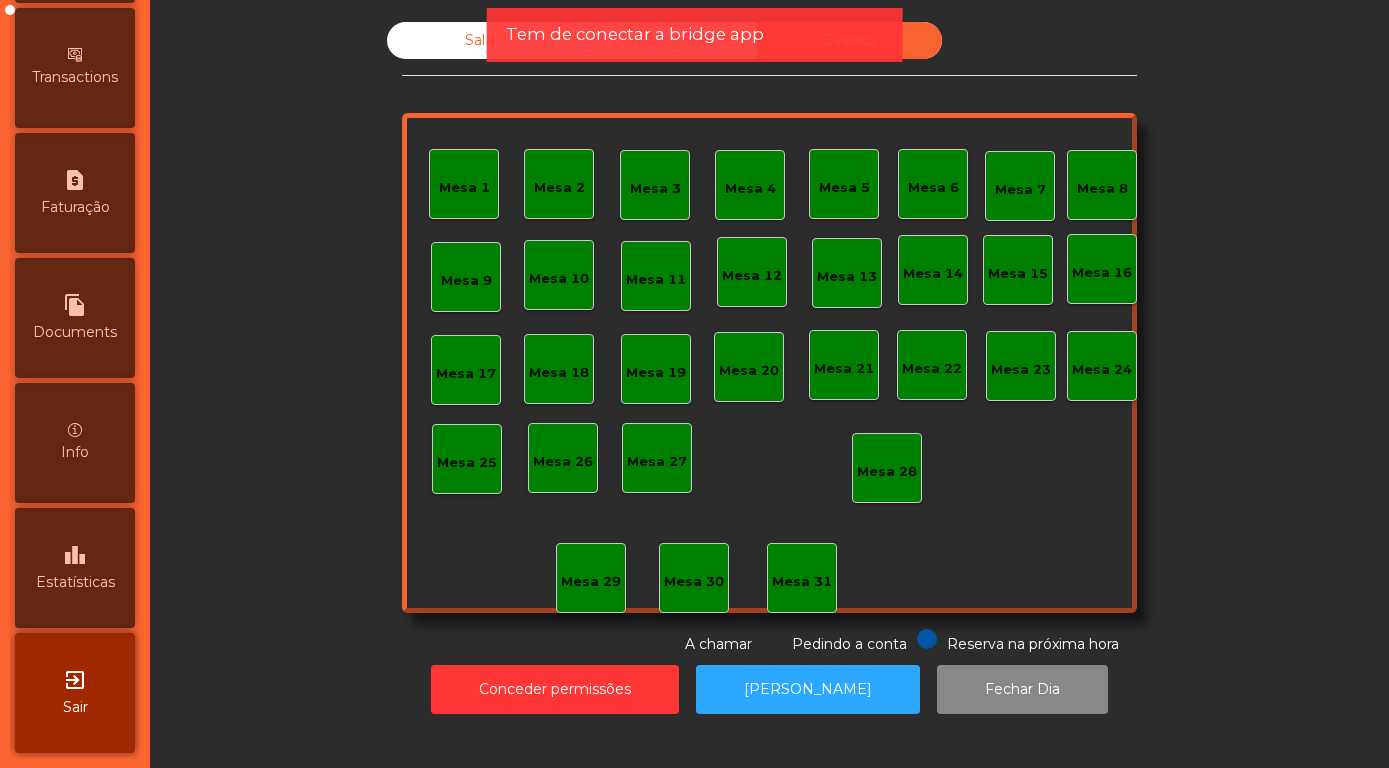 click on "Estatísticas" at bounding box center [75, 582] 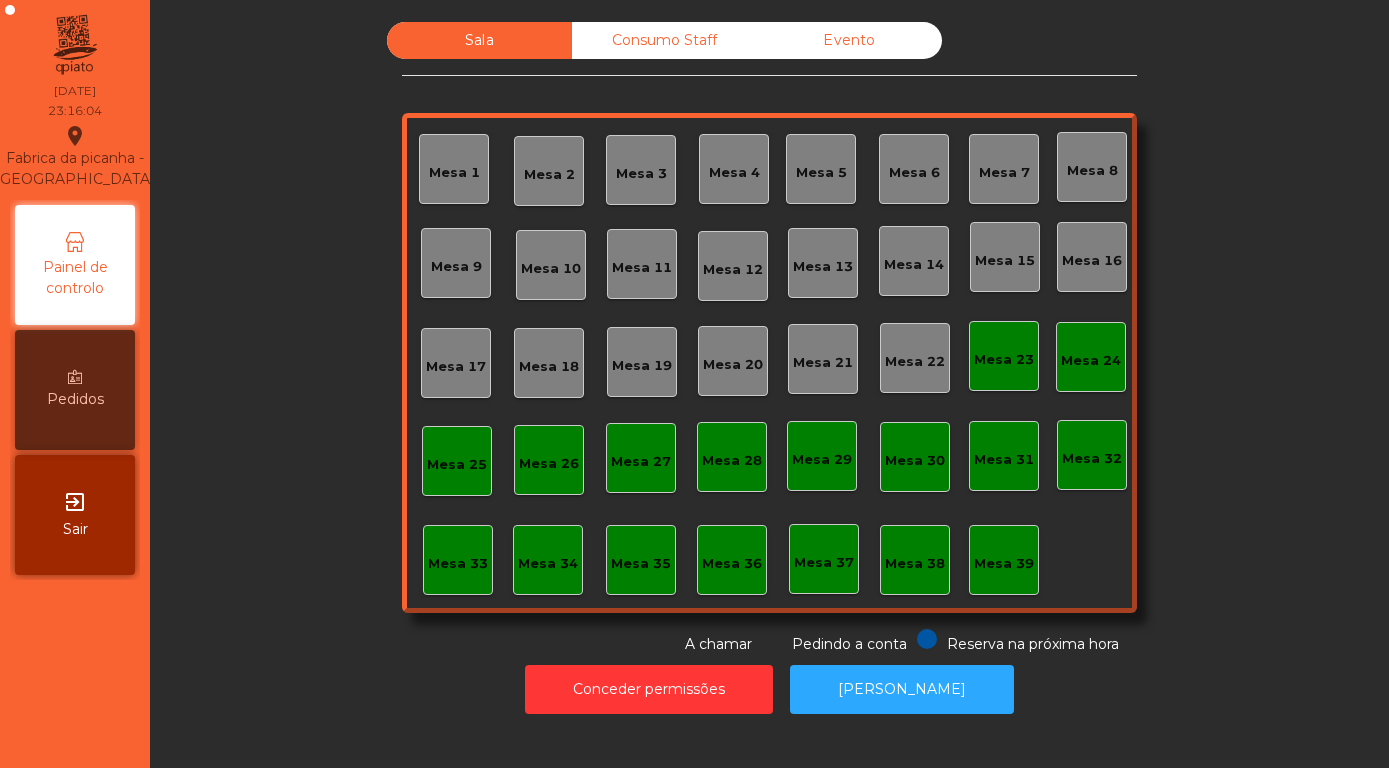 scroll, scrollTop: 0, scrollLeft: 0, axis: both 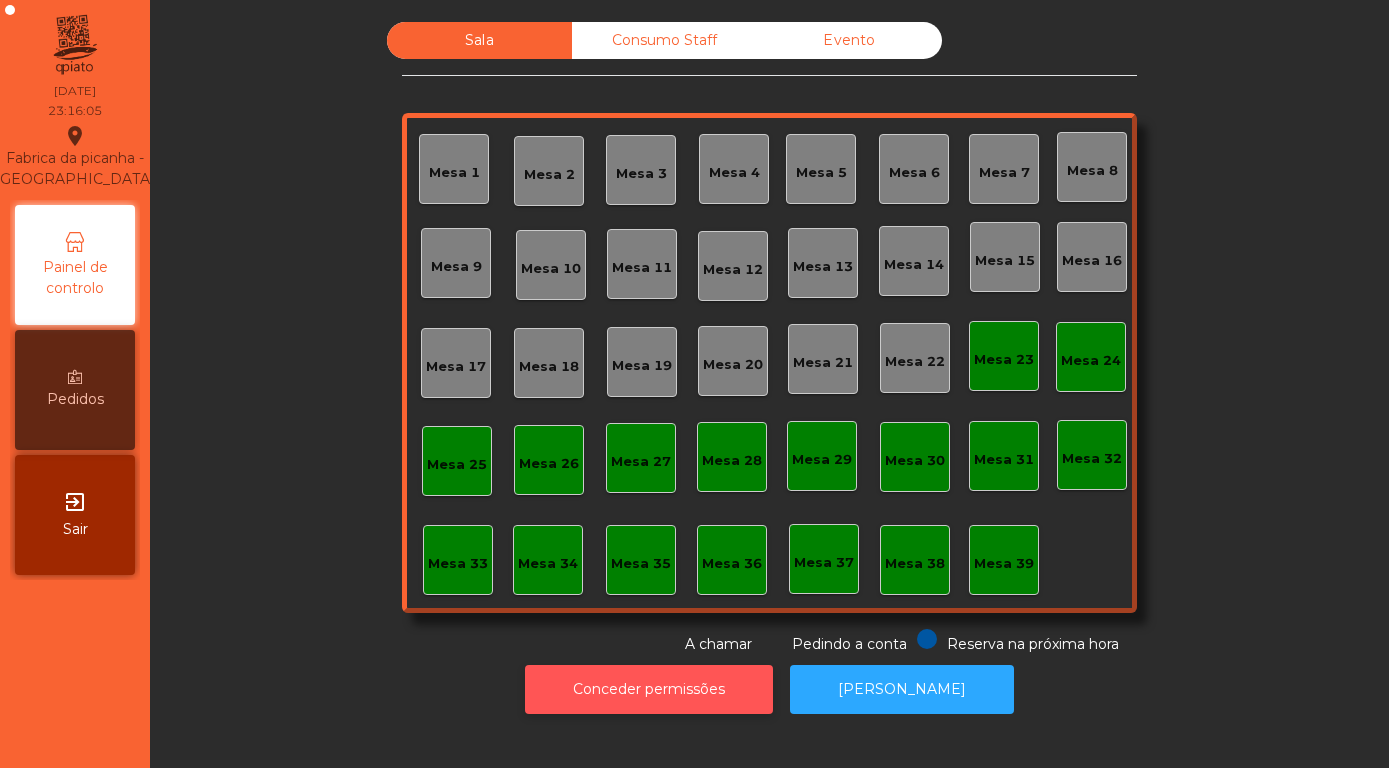 click on "Conceder permissões" 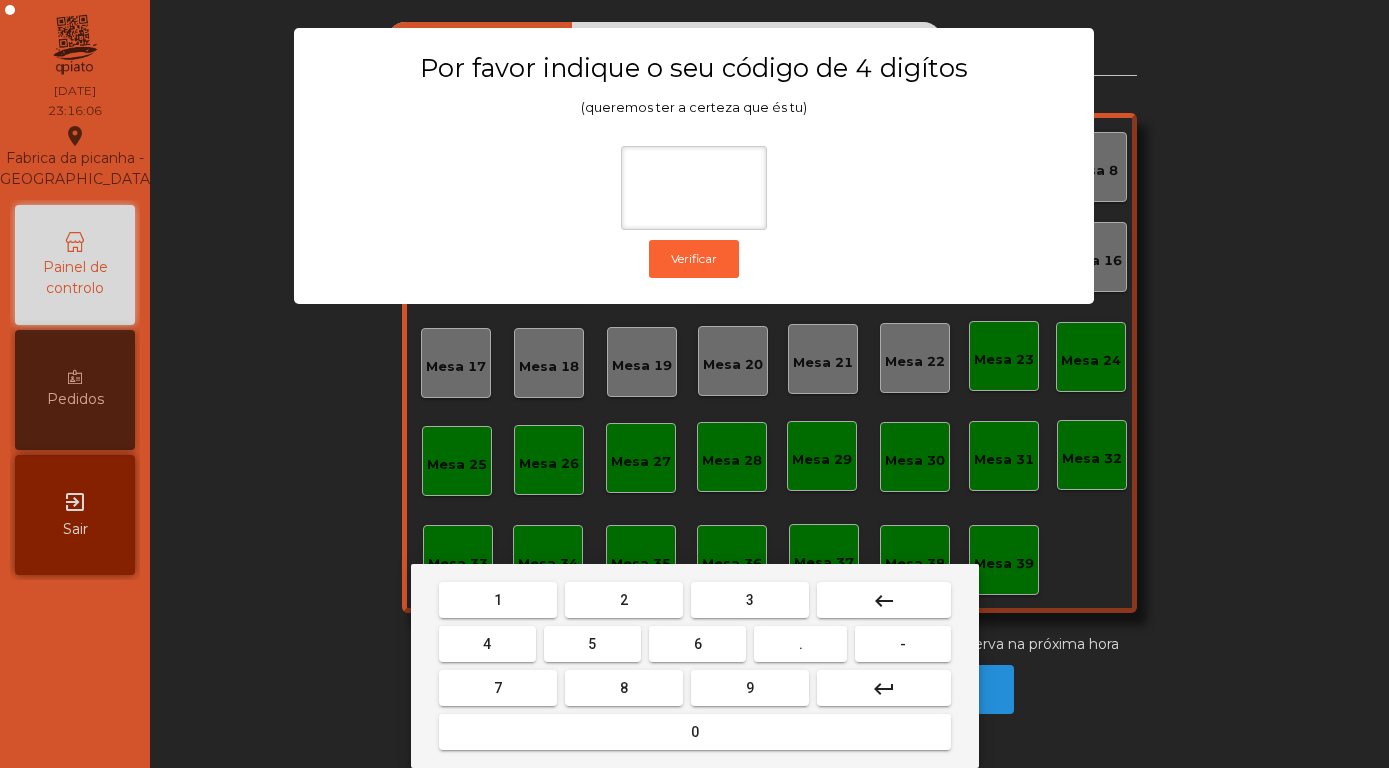 click on "8" at bounding box center [624, 688] 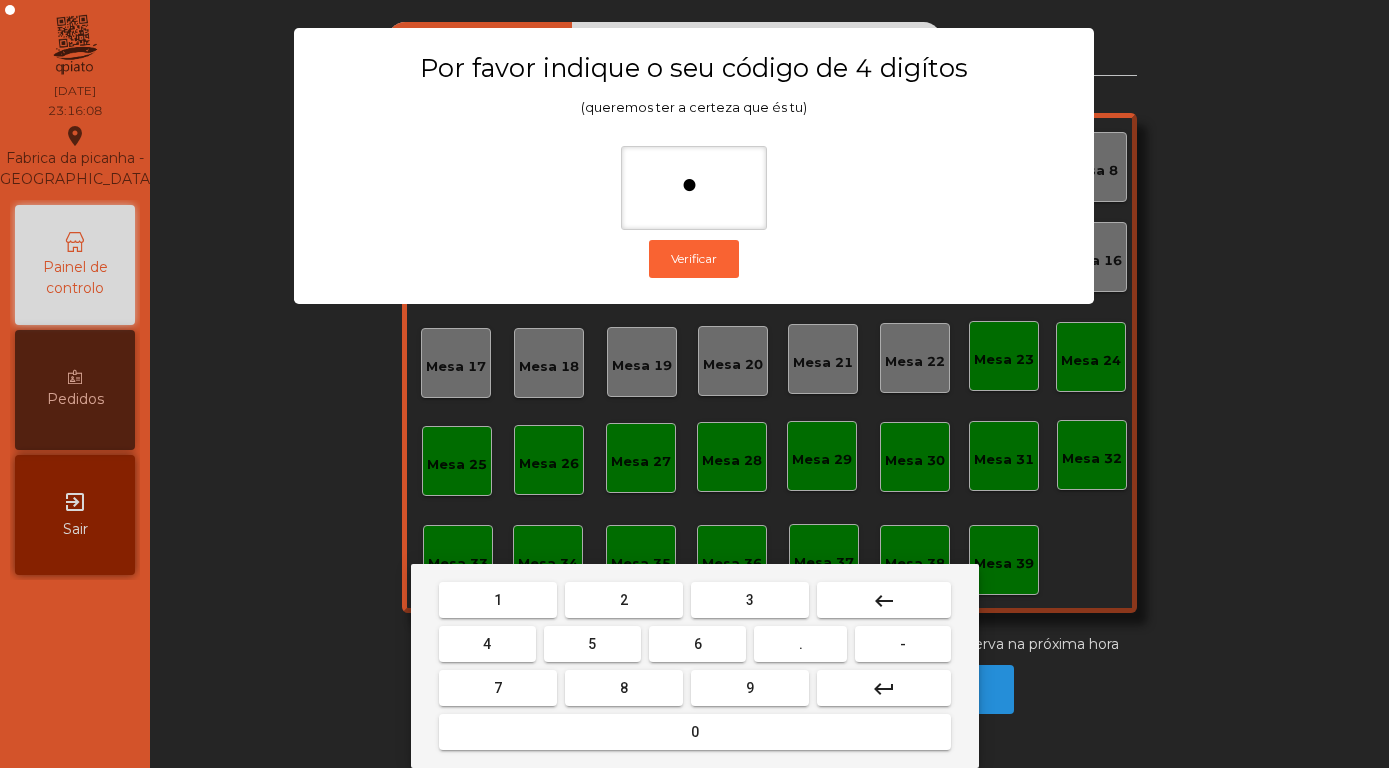 click on "keyboard_backspace" at bounding box center (884, 601) 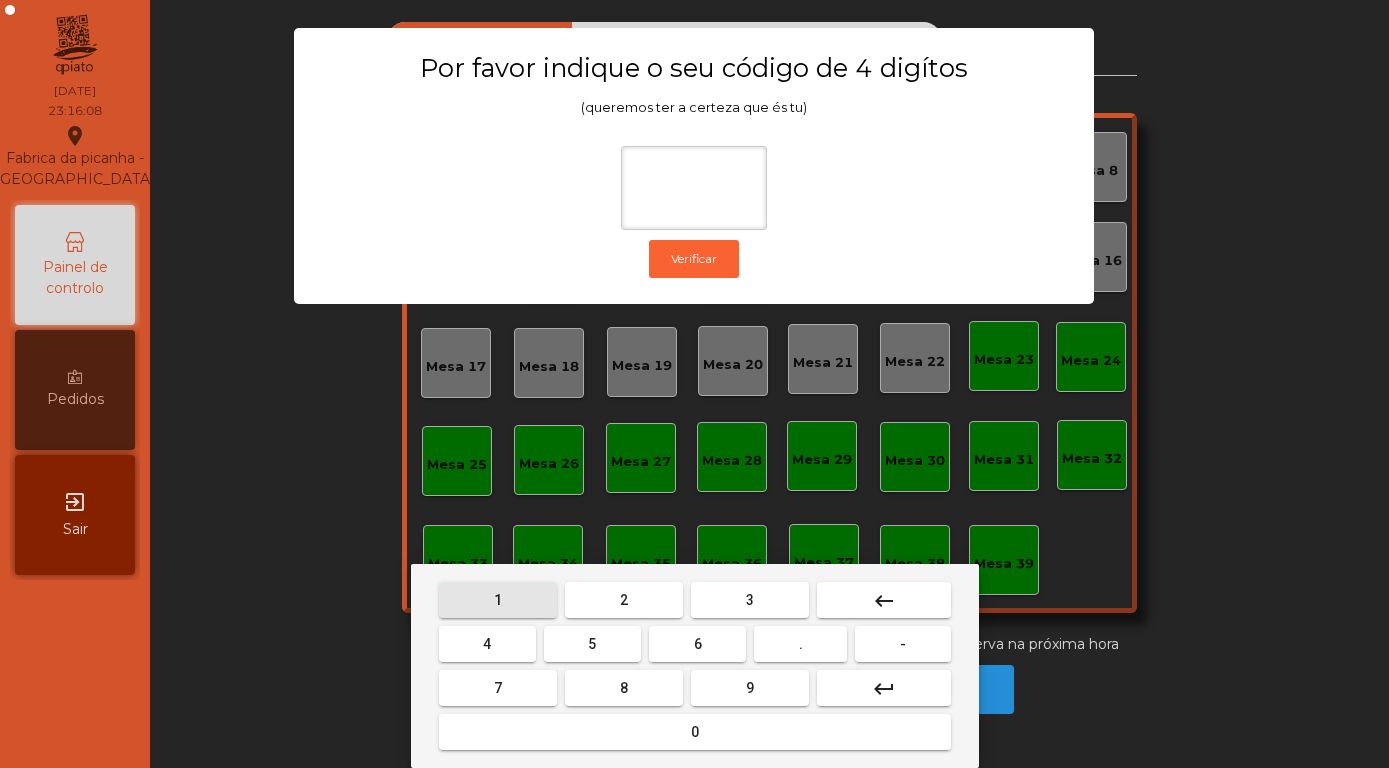 click on "1" at bounding box center (498, 600) 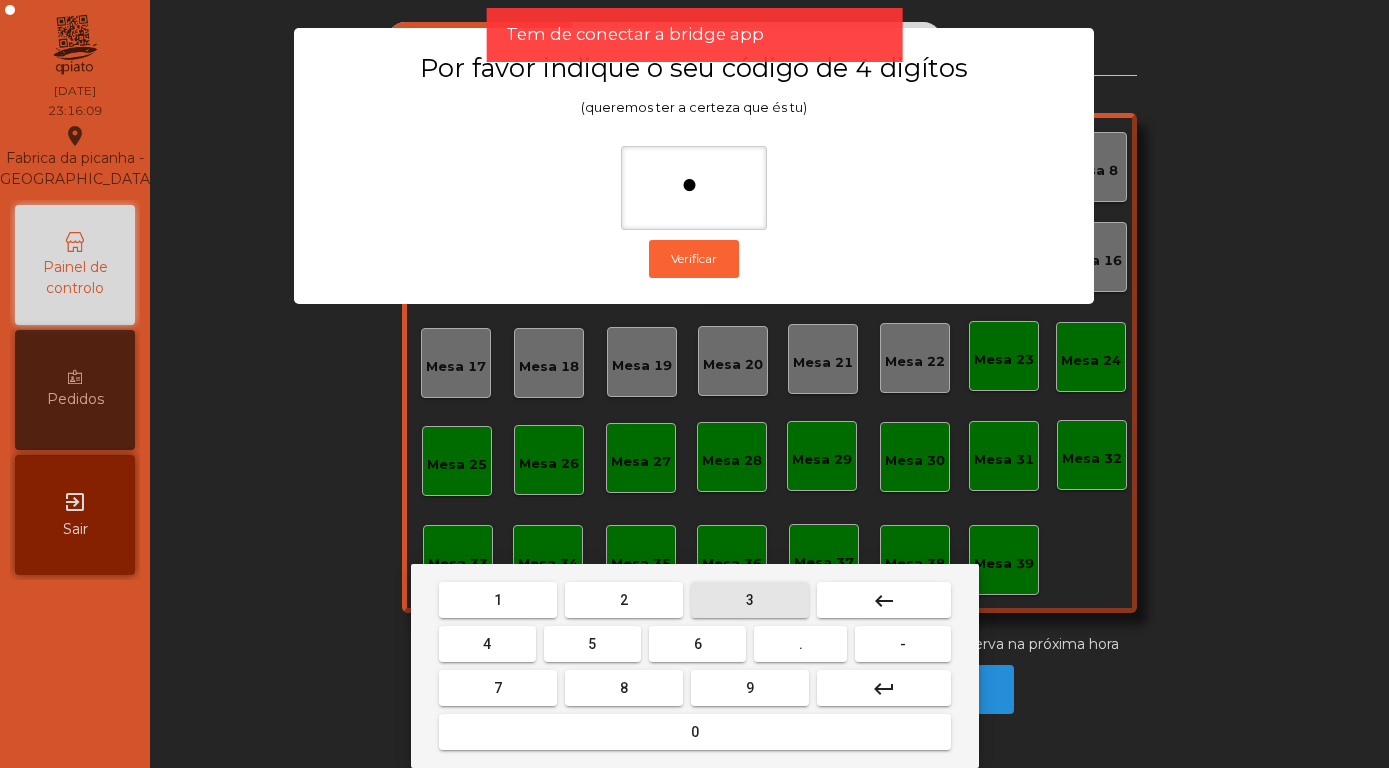 click on "3" at bounding box center [750, 600] 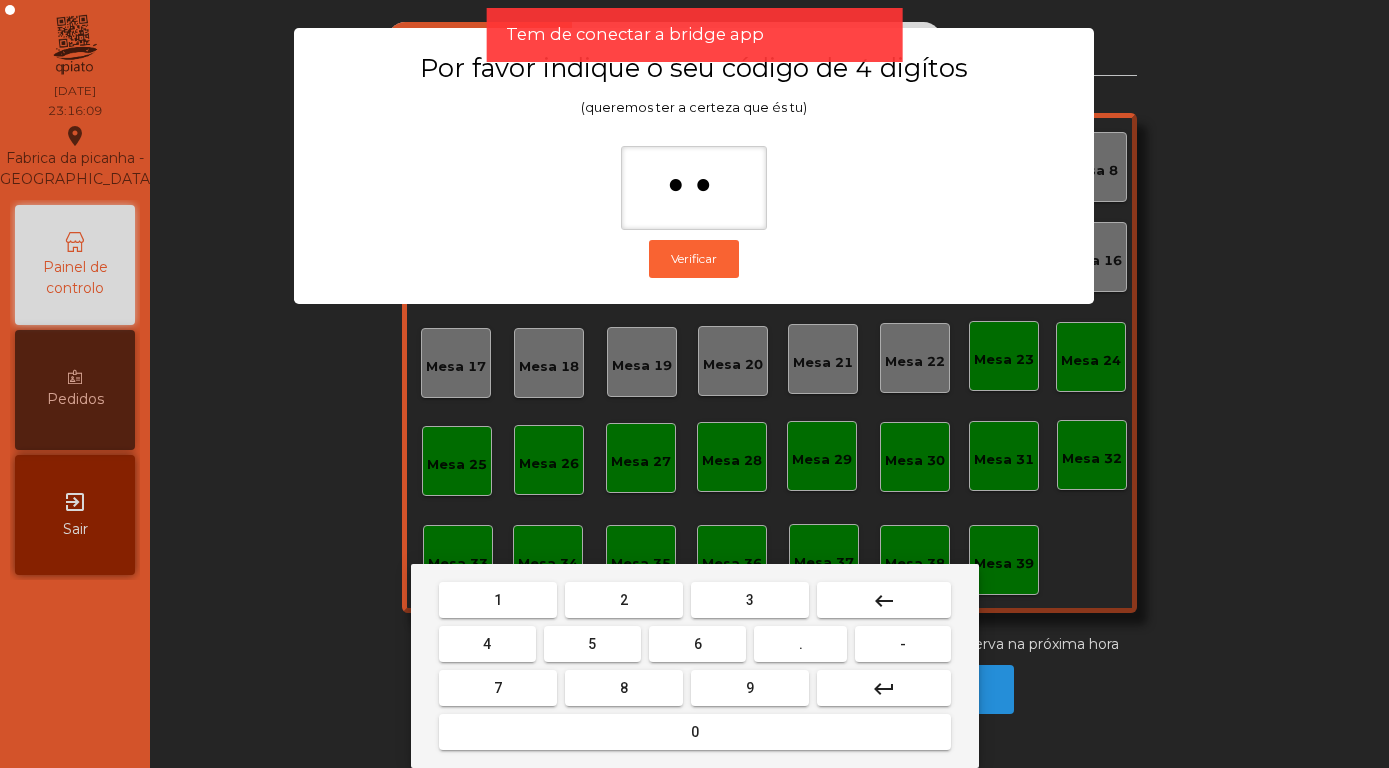 click on "5" at bounding box center (592, 644) 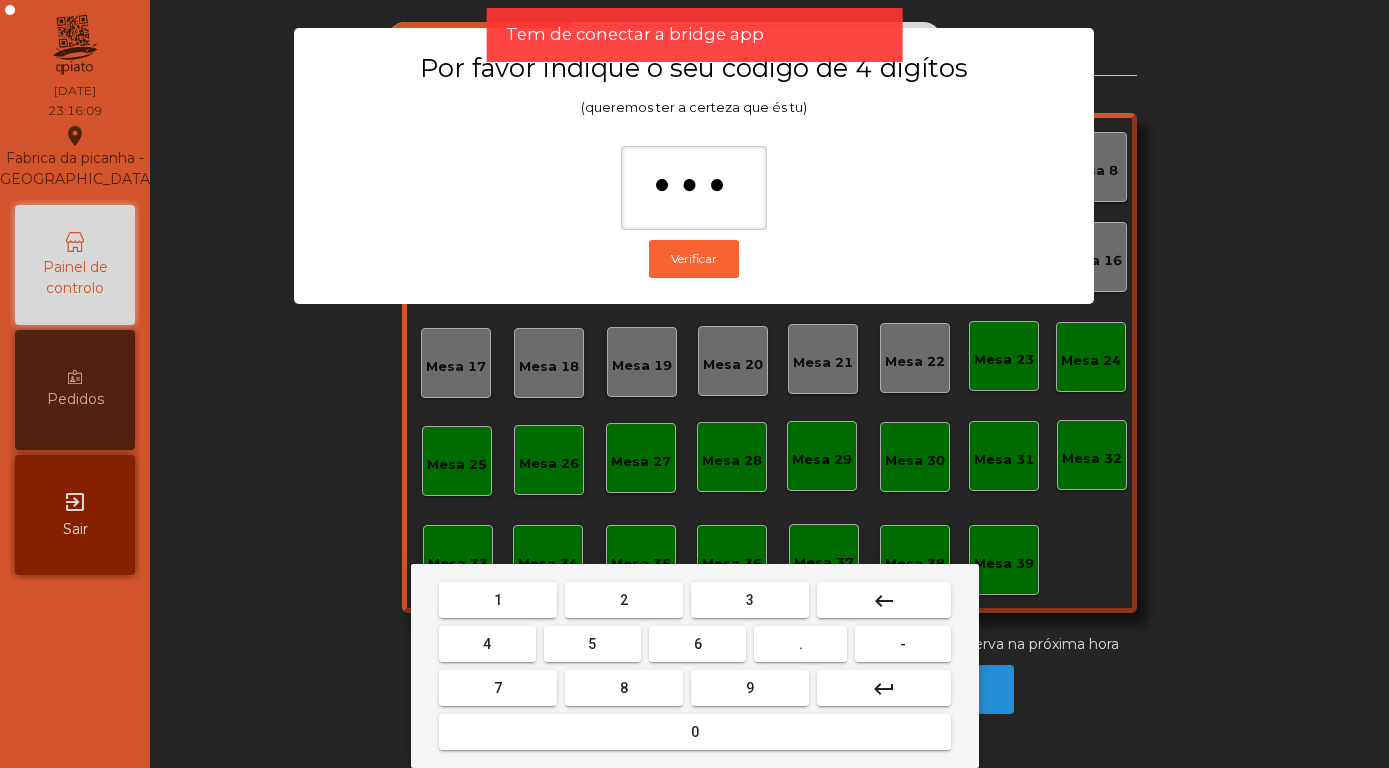 click on "0" at bounding box center (695, 732) 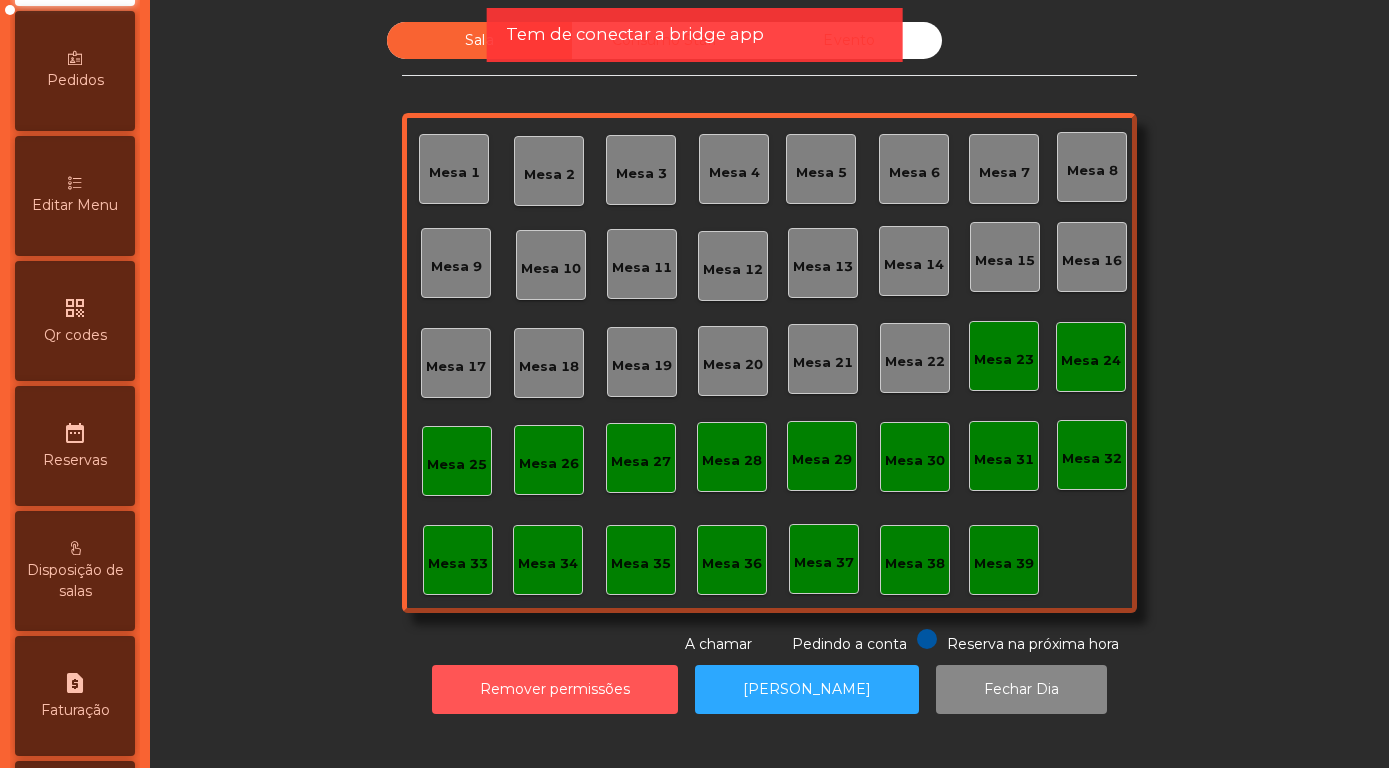 scroll, scrollTop: 698, scrollLeft: 0, axis: vertical 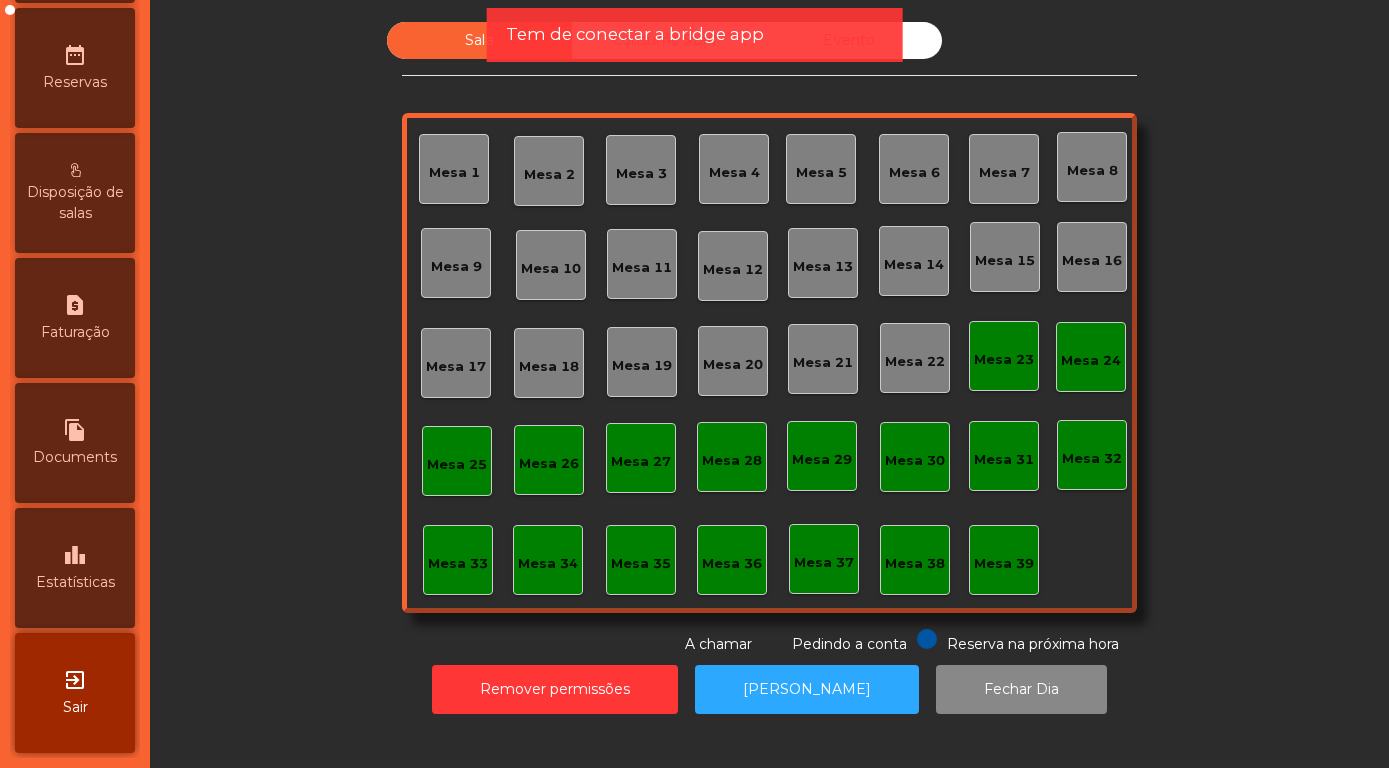 click on "leaderboard  Estatísticas" at bounding box center (75, 568) 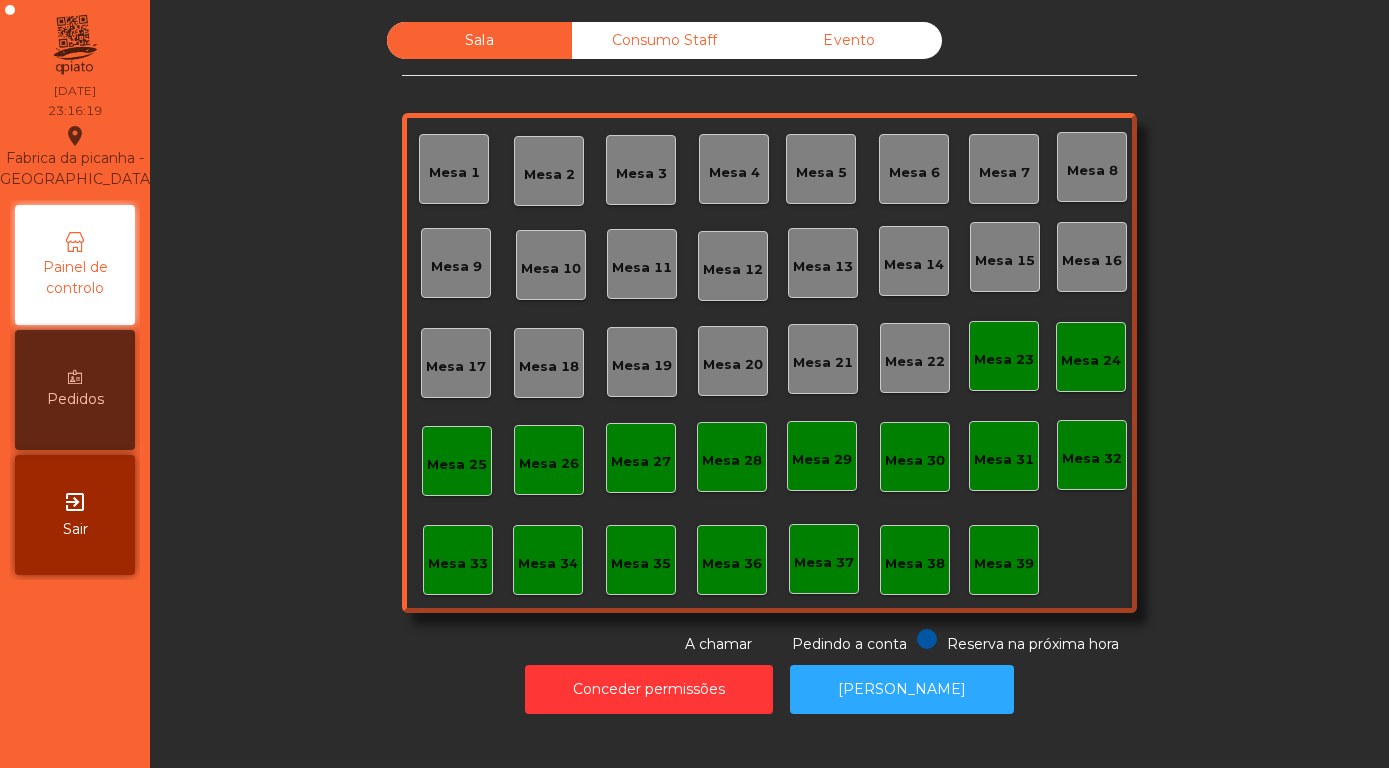 scroll, scrollTop: 0, scrollLeft: 0, axis: both 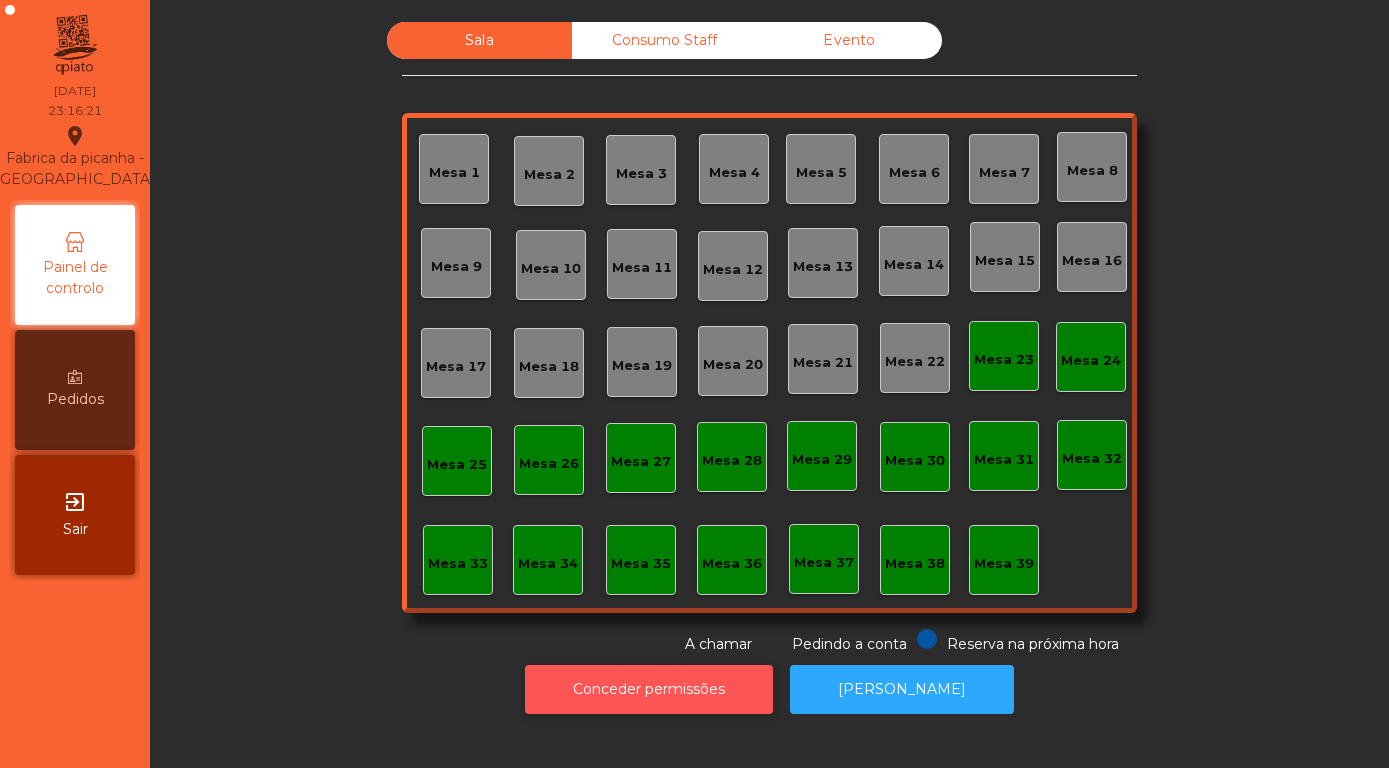 click on "Conceder permissões" 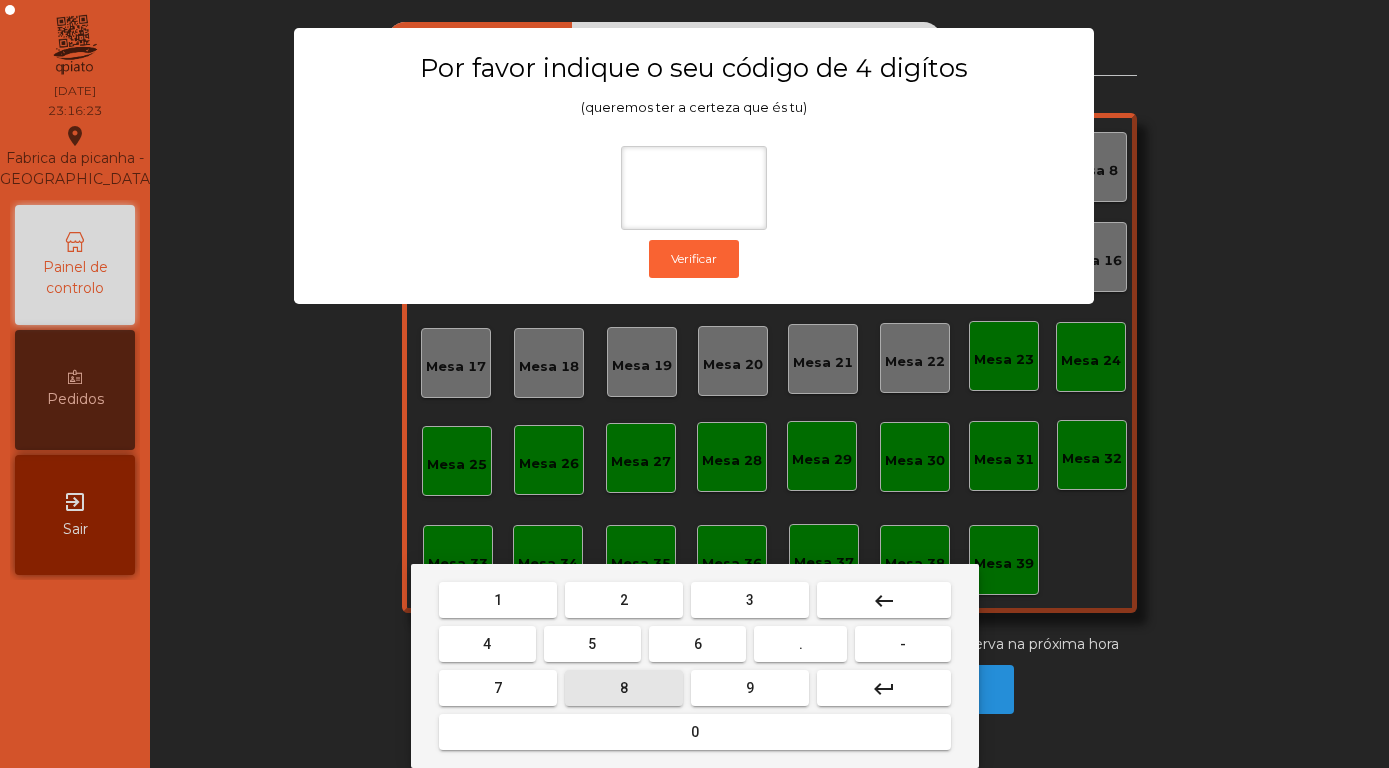 click on "8" at bounding box center (624, 688) 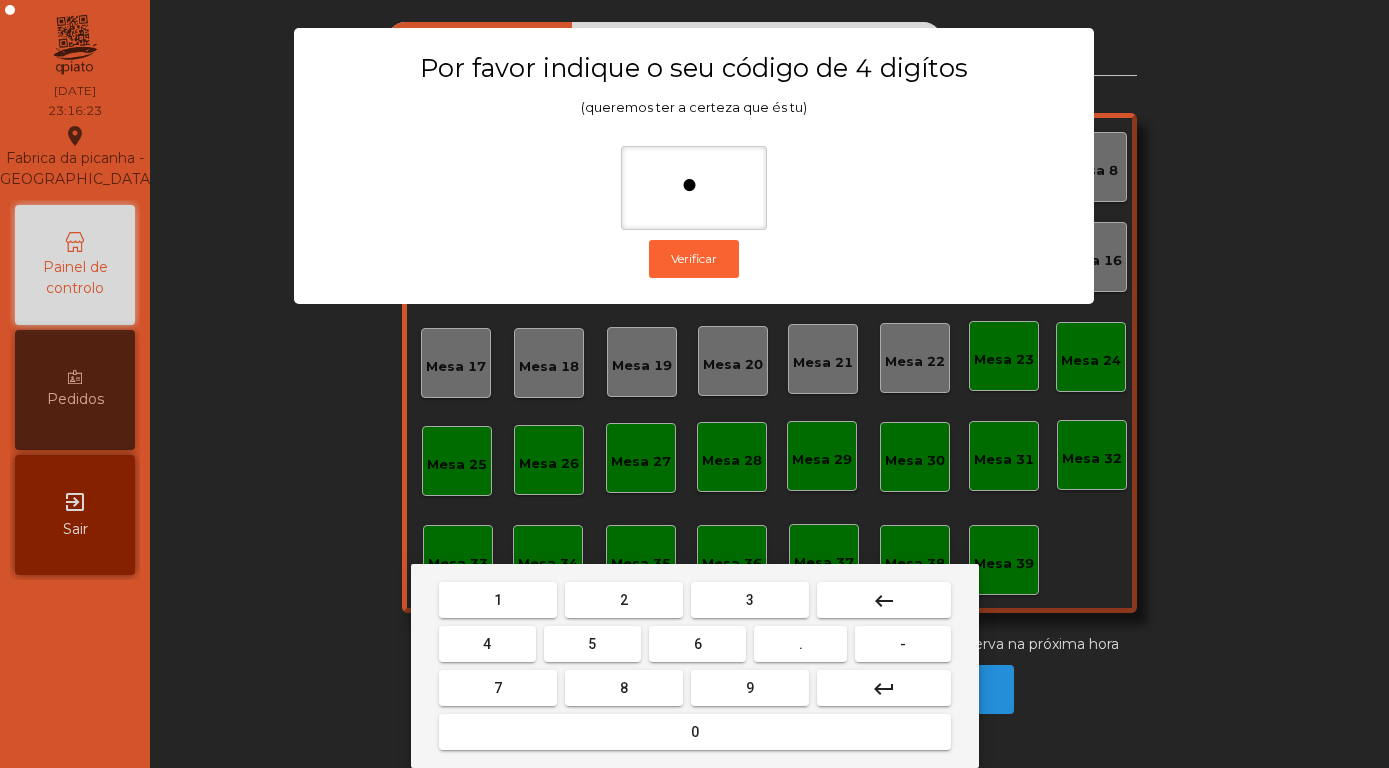 click on "4" at bounding box center (487, 644) 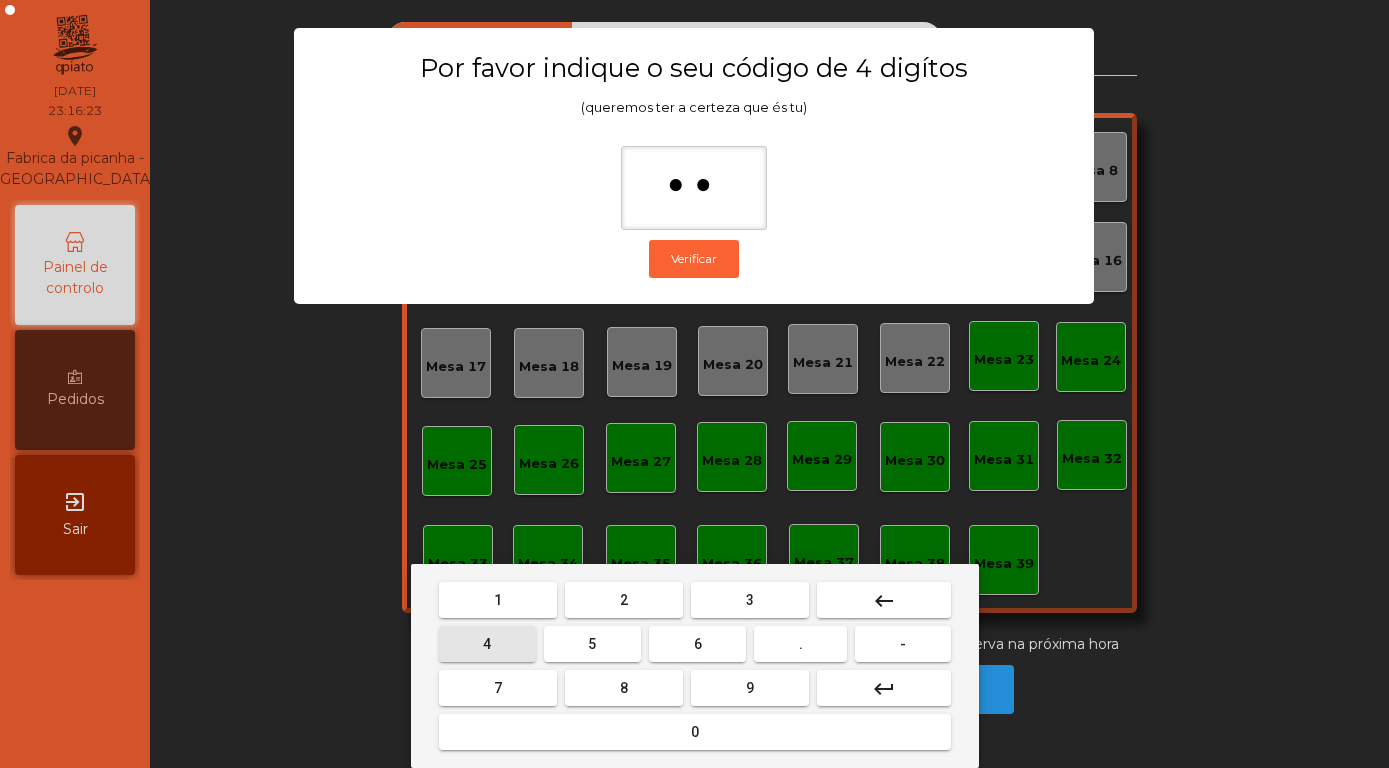 click on "5" at bounding box center (592, 644) 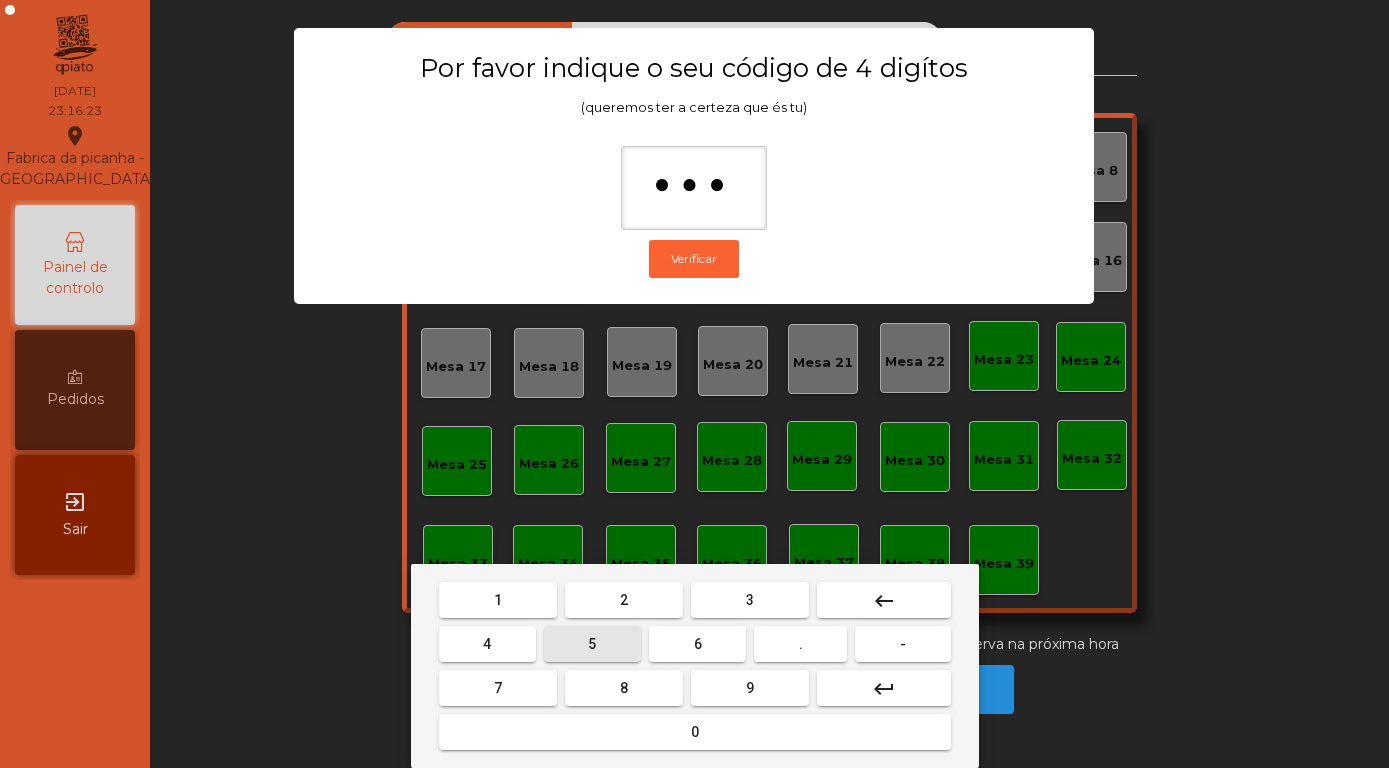 click on "7" at bounding box center (498, 688) 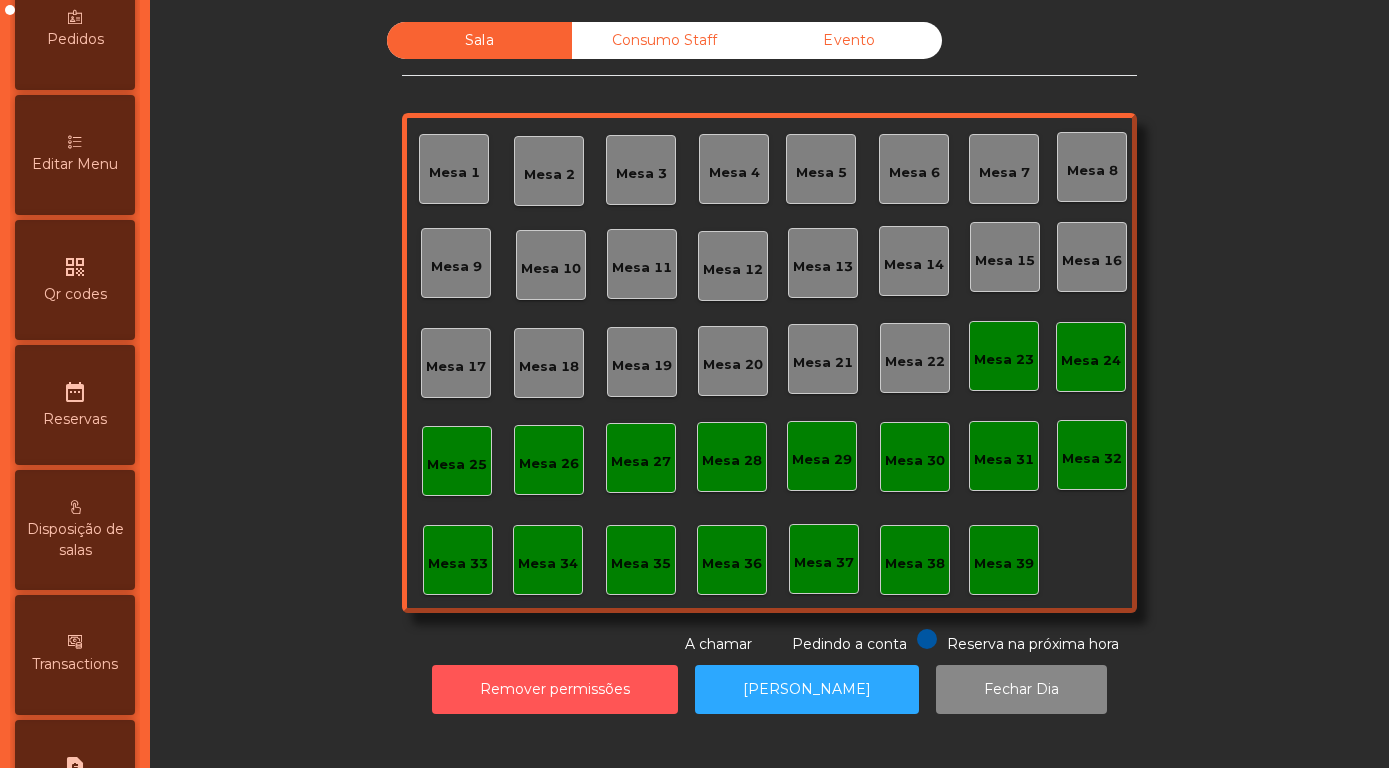 scroll, scrollTop: 948, scrollLeft: 0, axis: vertical 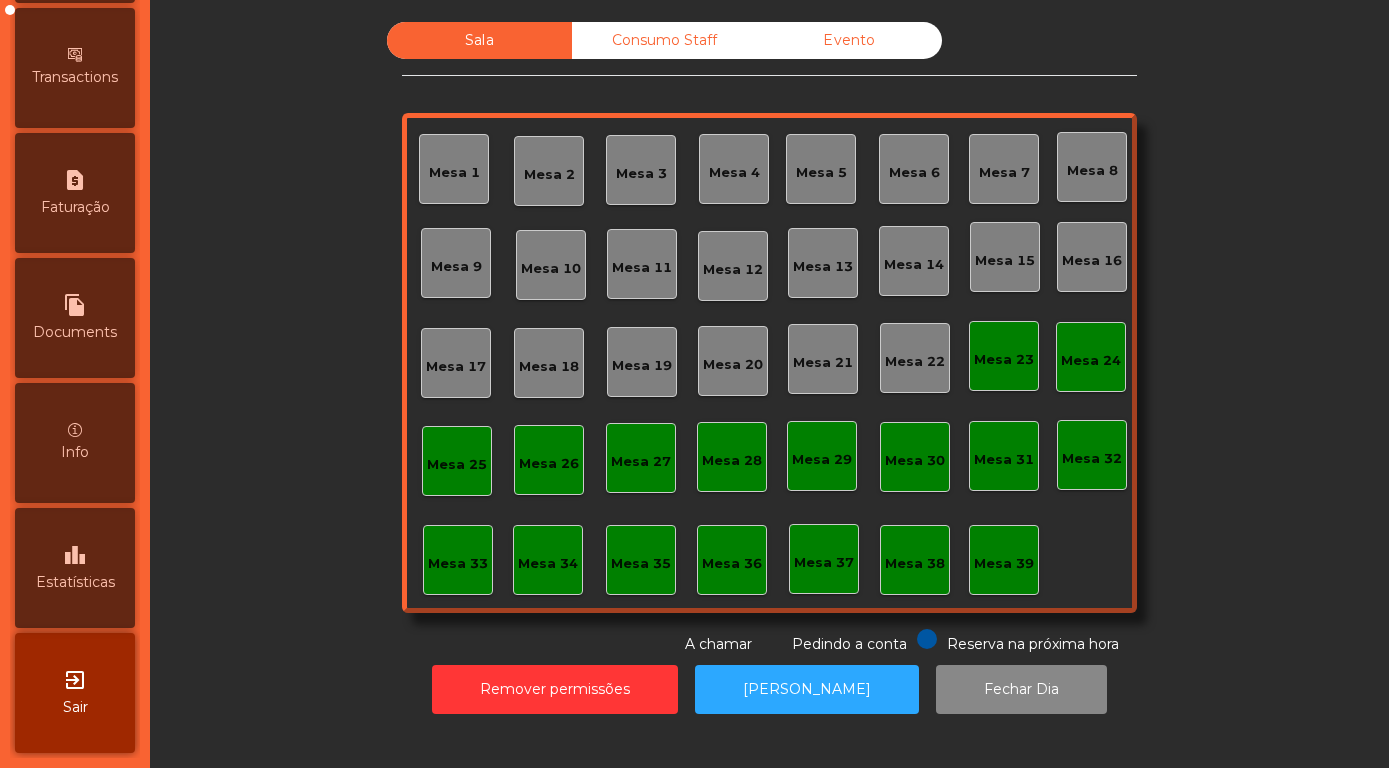 click on "leaderboard" at bounding box center (75, 555) 